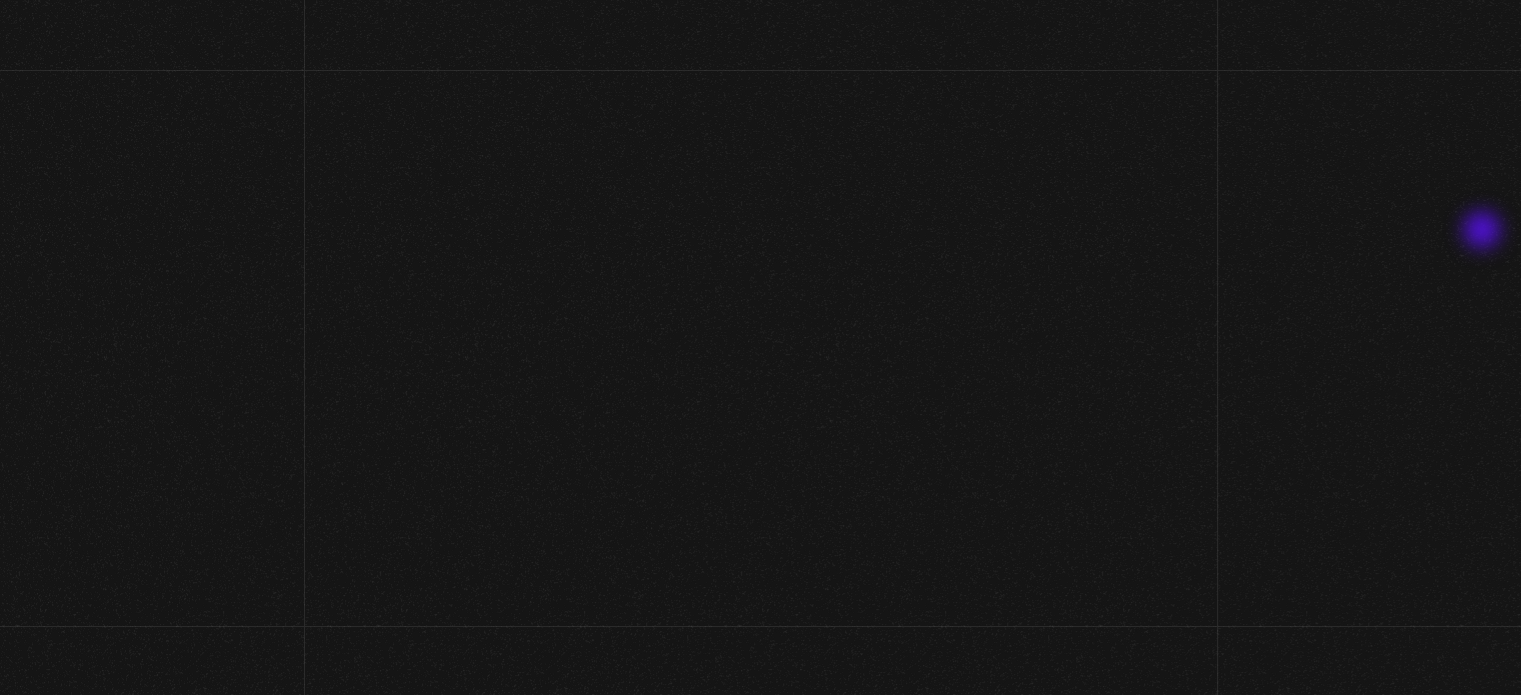 scroll, scrollTop: 13, scrollLeft: 0, axis: vertical 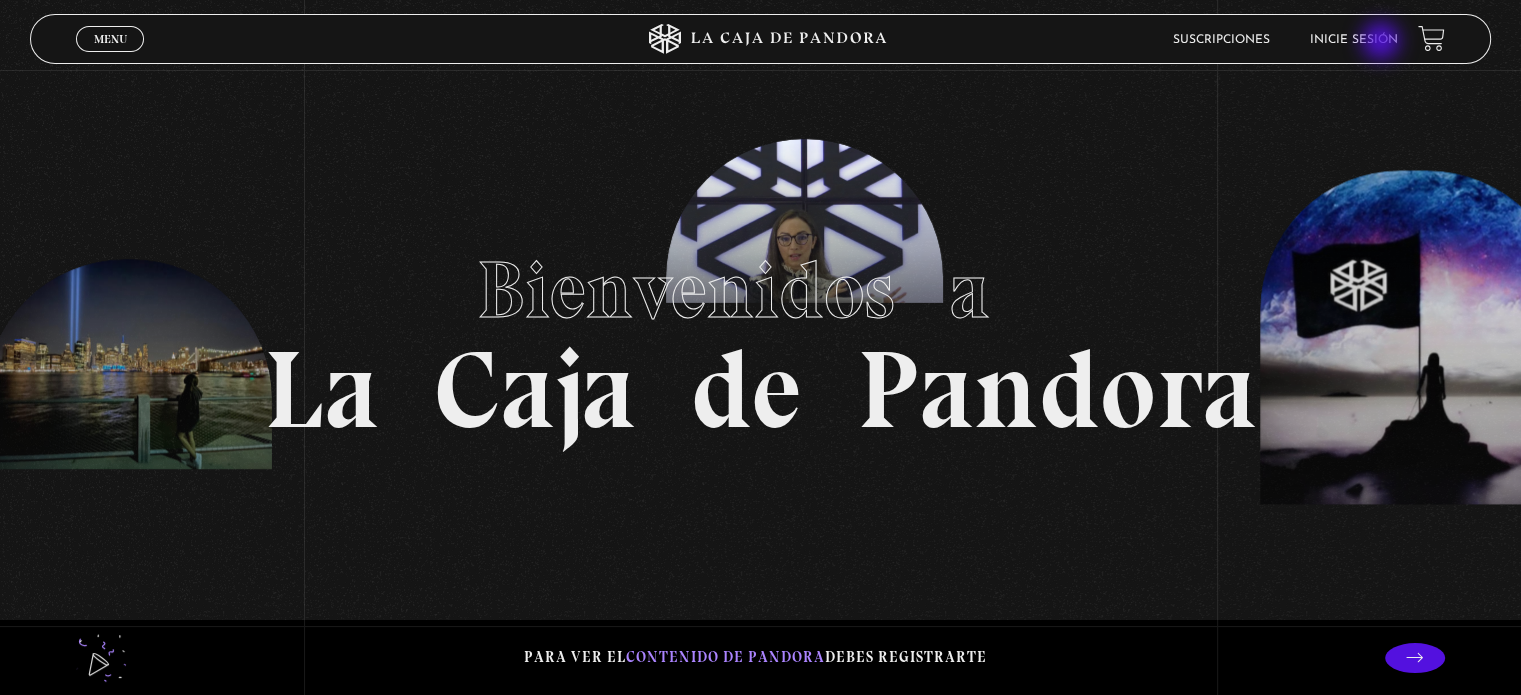 click on "Inicie sesión" at bounding box center [1354, 40] 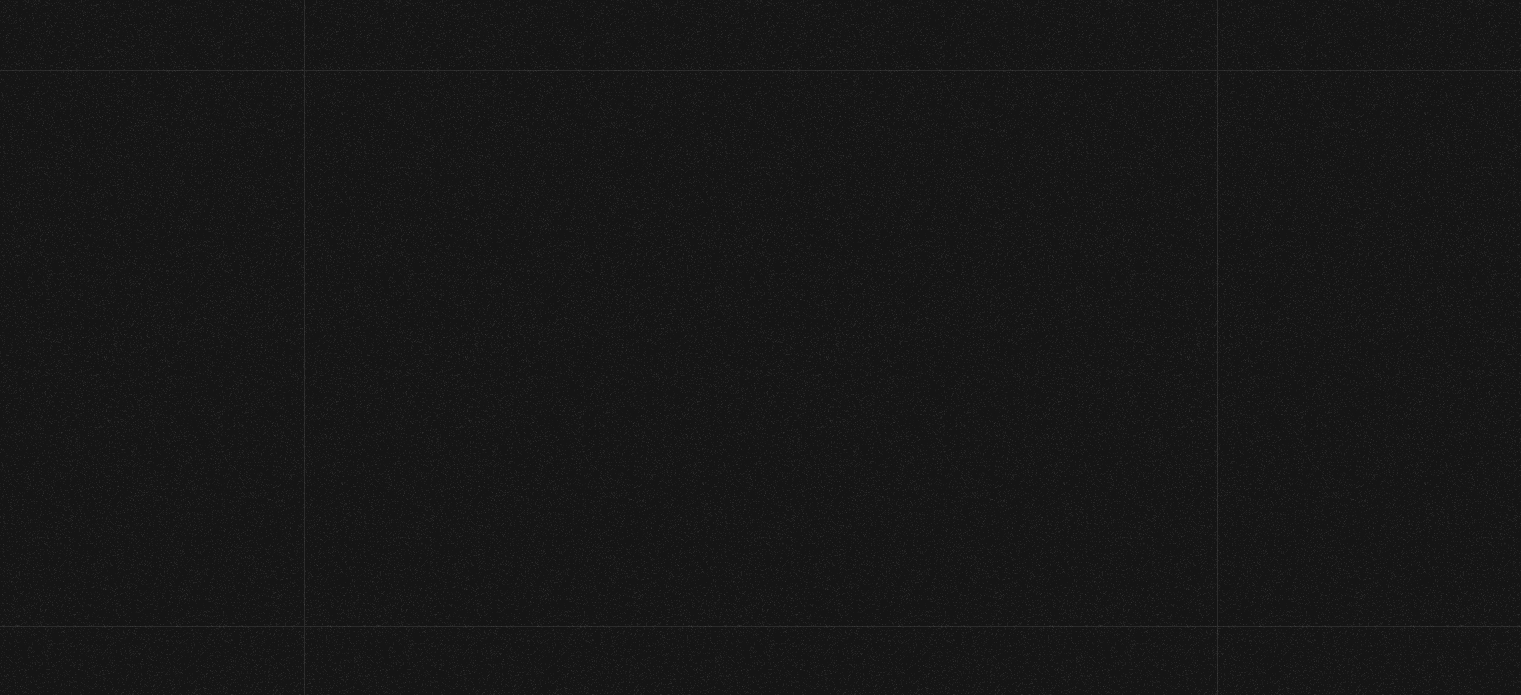 scroll, scrollTop: 0, scrollLeft: 0, axis: both 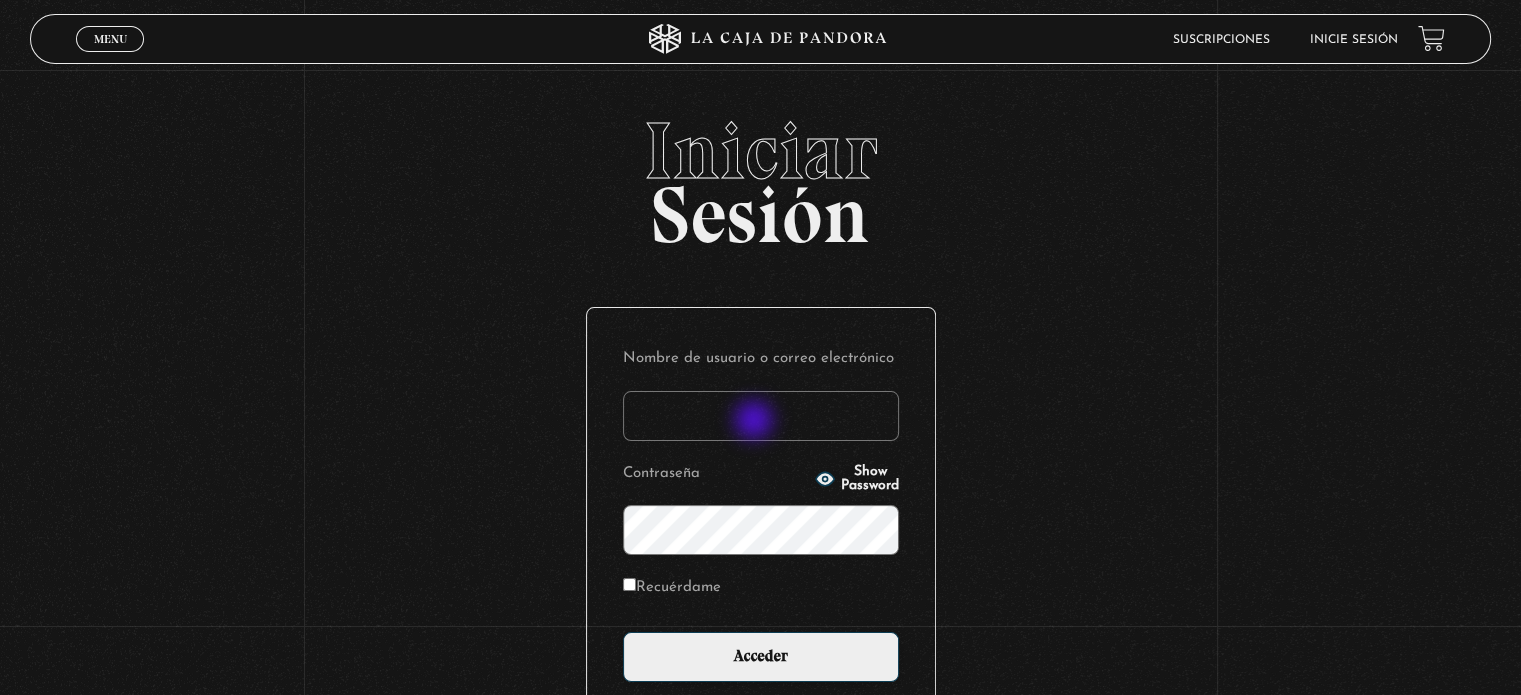 click on "Nombre de usuario o correo electrónico" at bounding box center [761, 416] 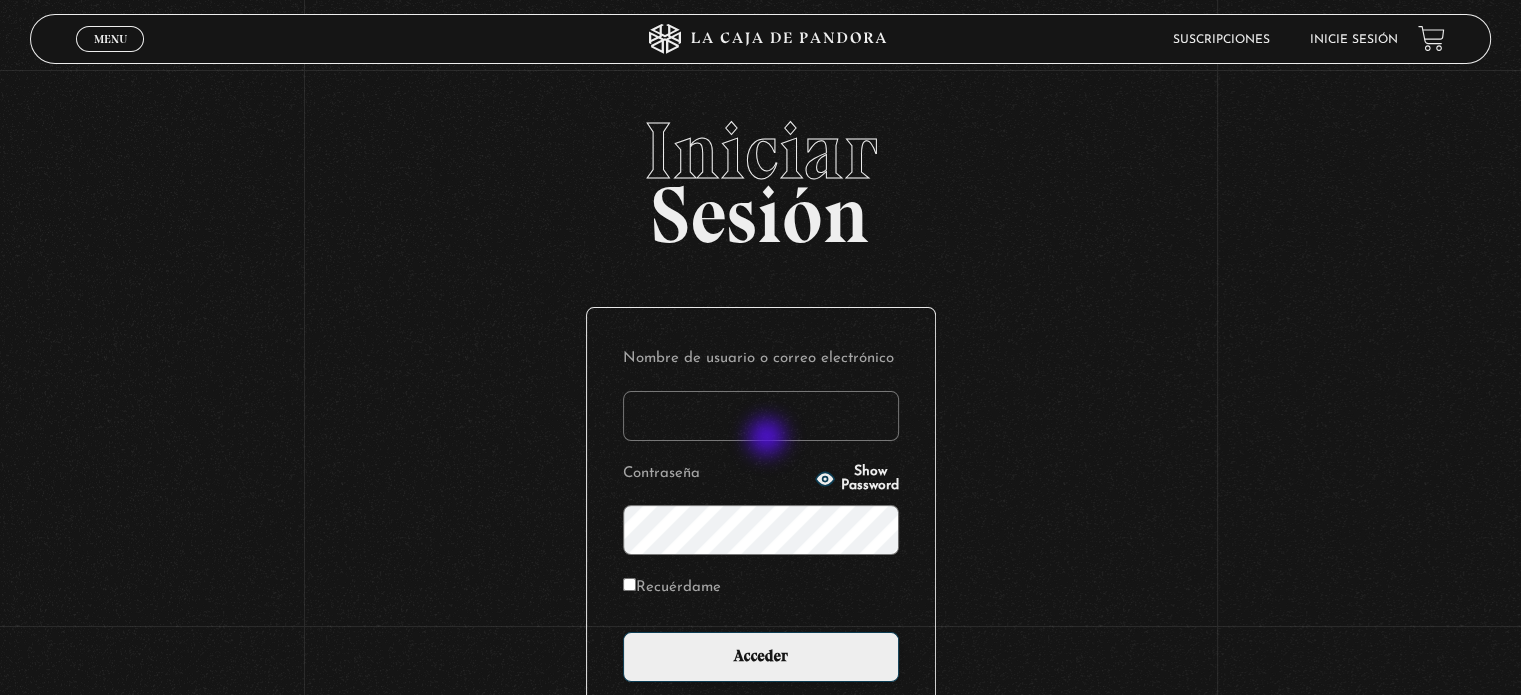 type on "enitharrieta_10@hotmail.com" 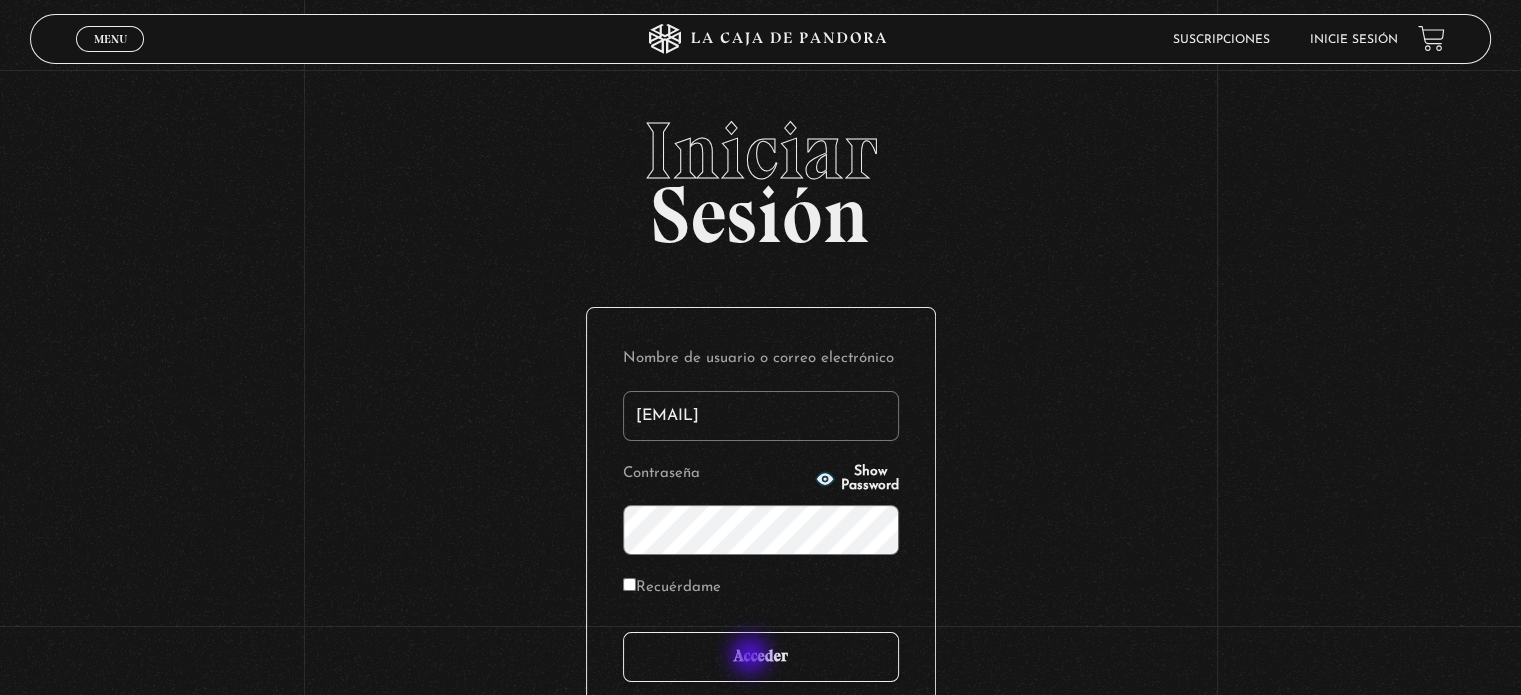click on "Acceder" at bounding box center [761, 657] 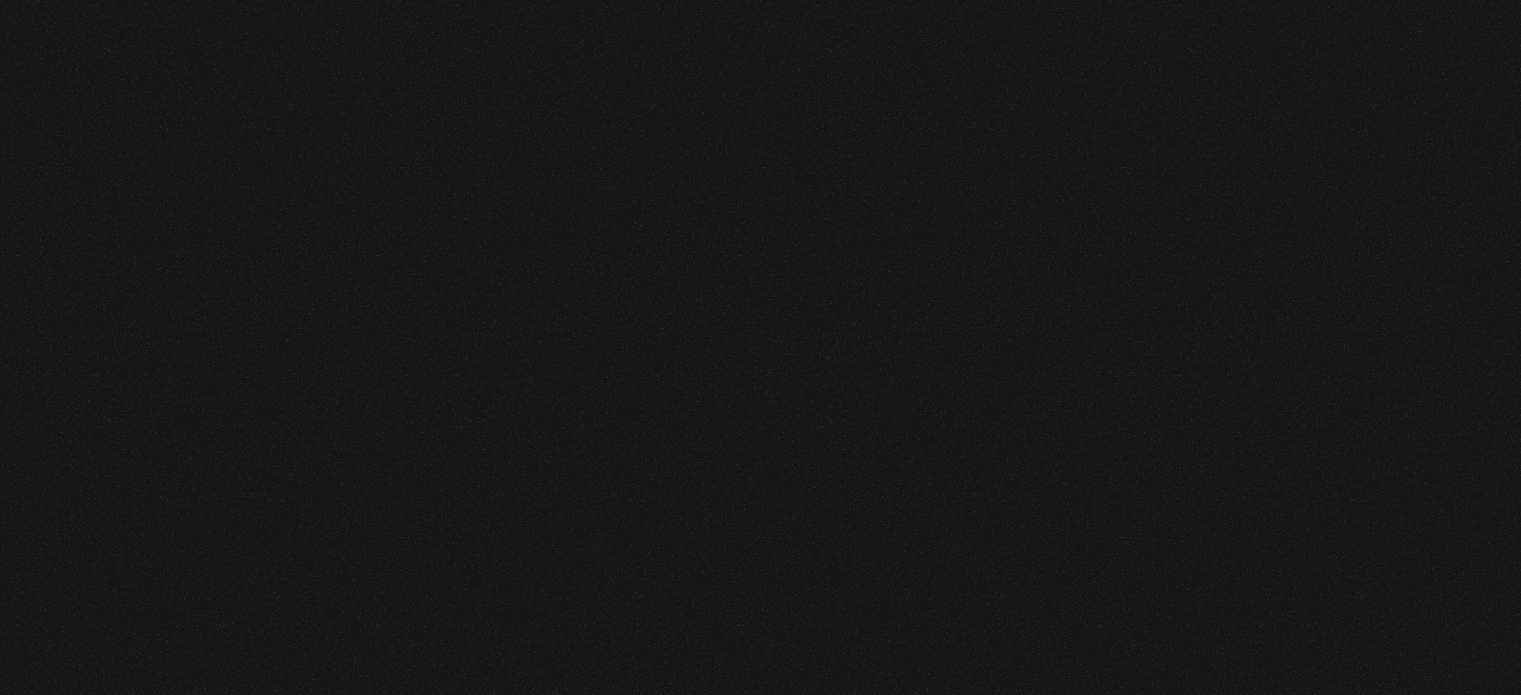 scroll, scrollTop: 0, scrollLeft: 0, axis: both 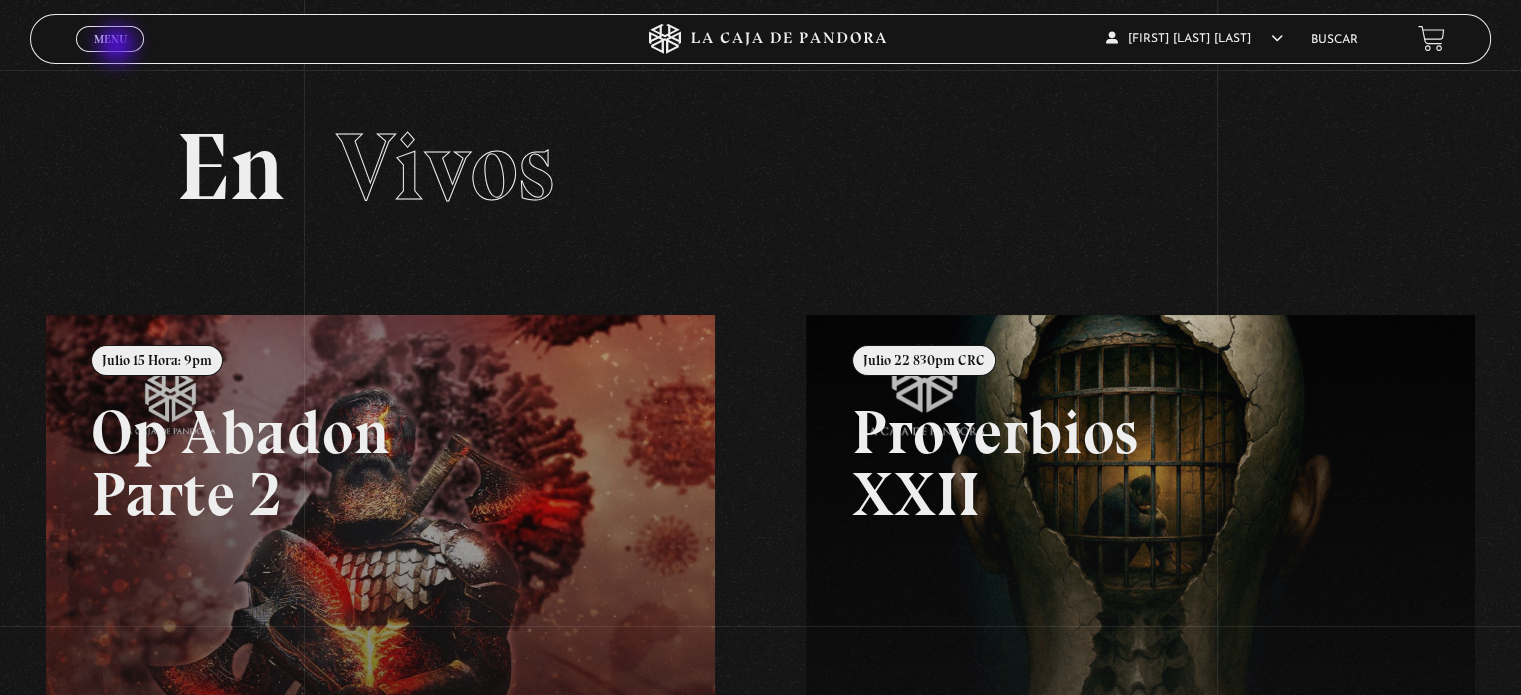 click on "Cerrar" at bounding box center [110, 57] 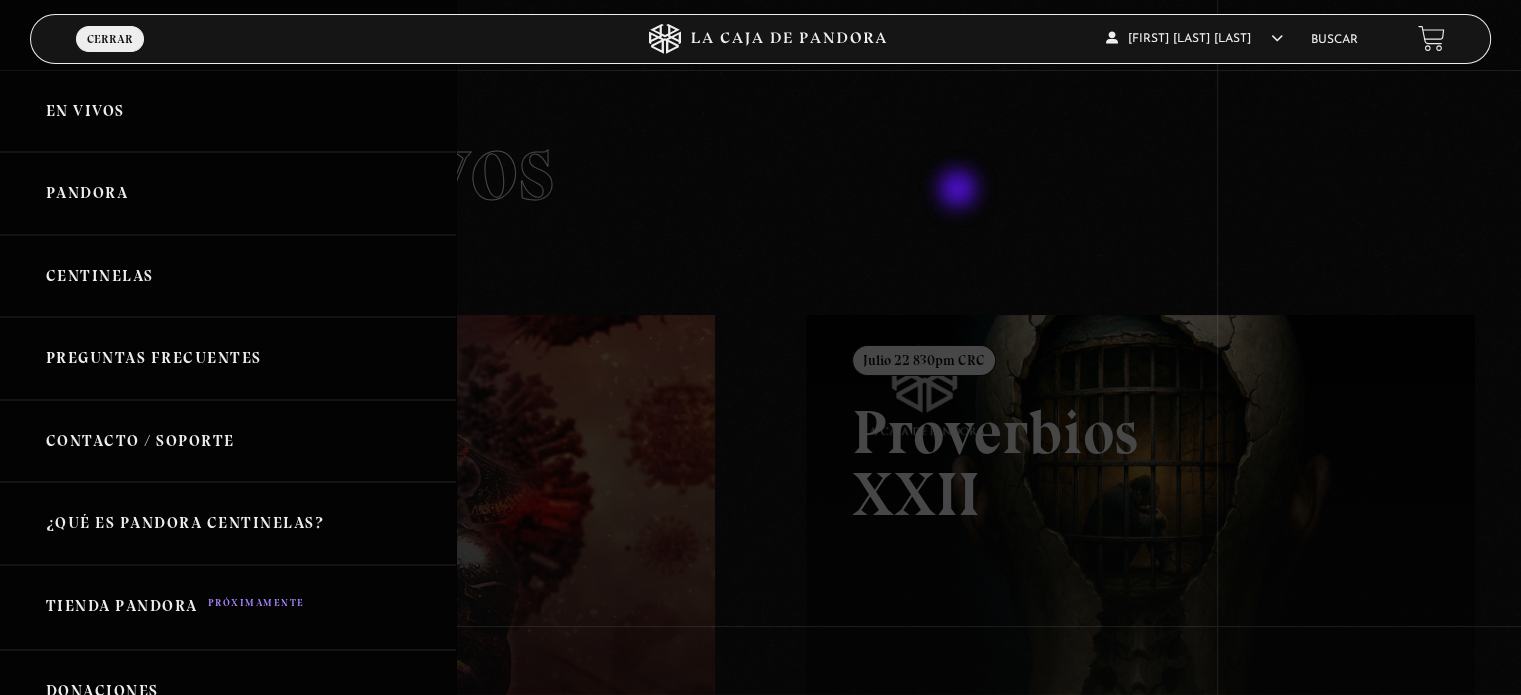 click at bounding box center (760, 347) 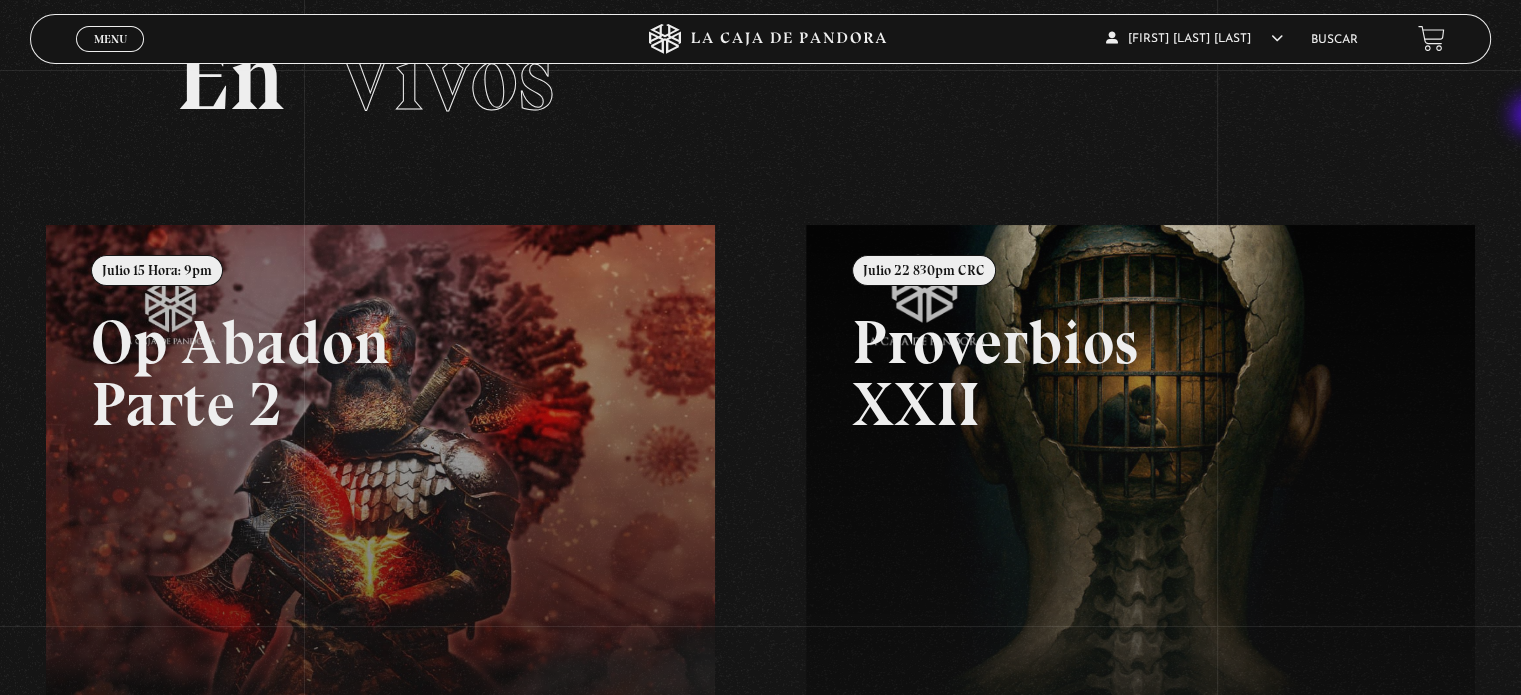 scroll, scrollTop: 86, scrollLeft: 0, axis: vertical 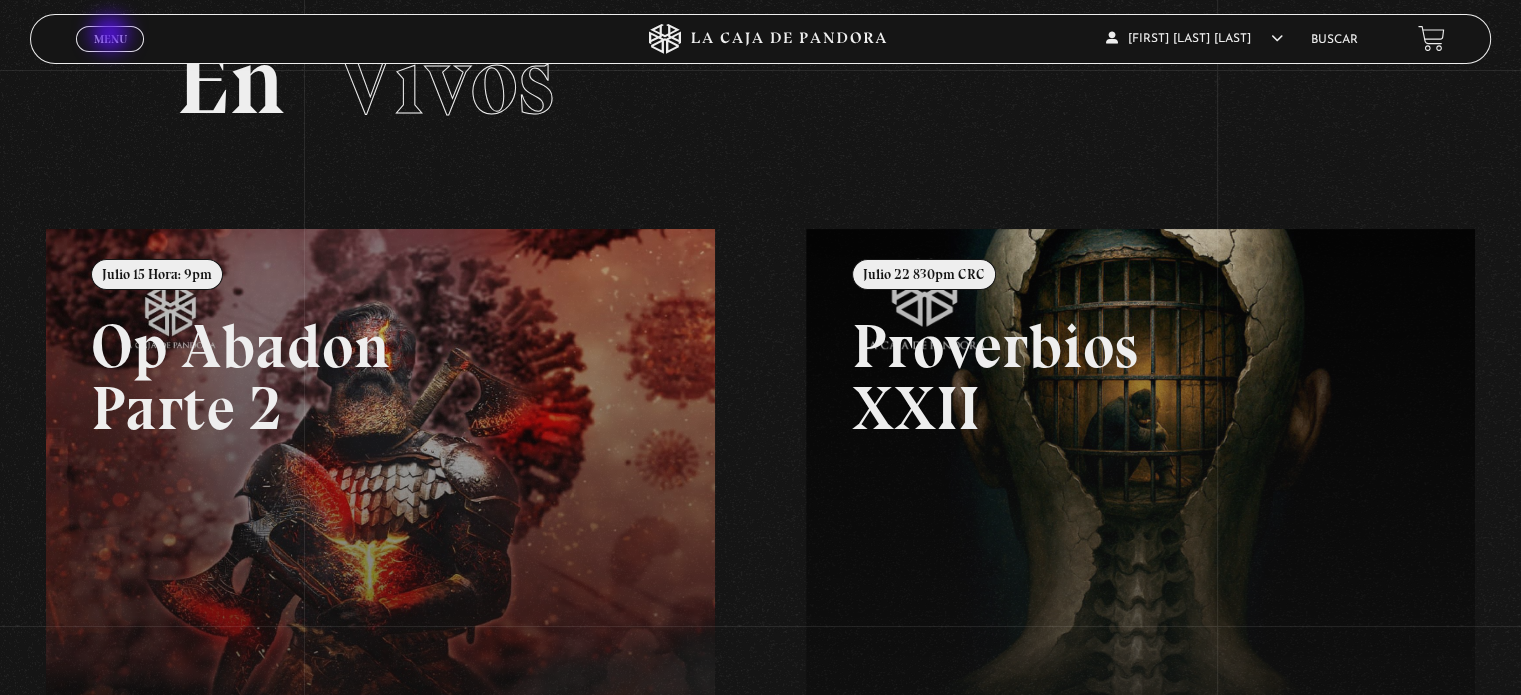 click on "Menu" at bounding box center (110, 39) 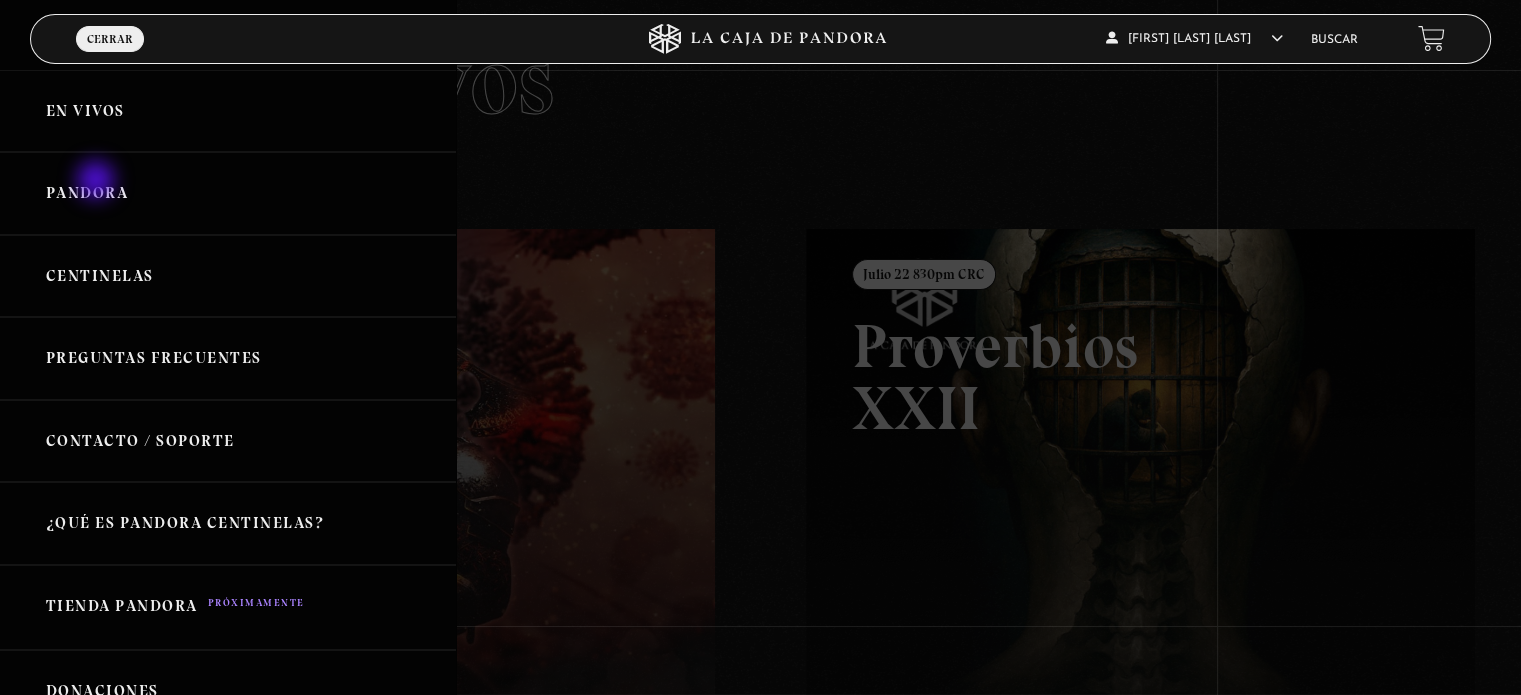 click on "Pandora" at bounding box center [228, 193] 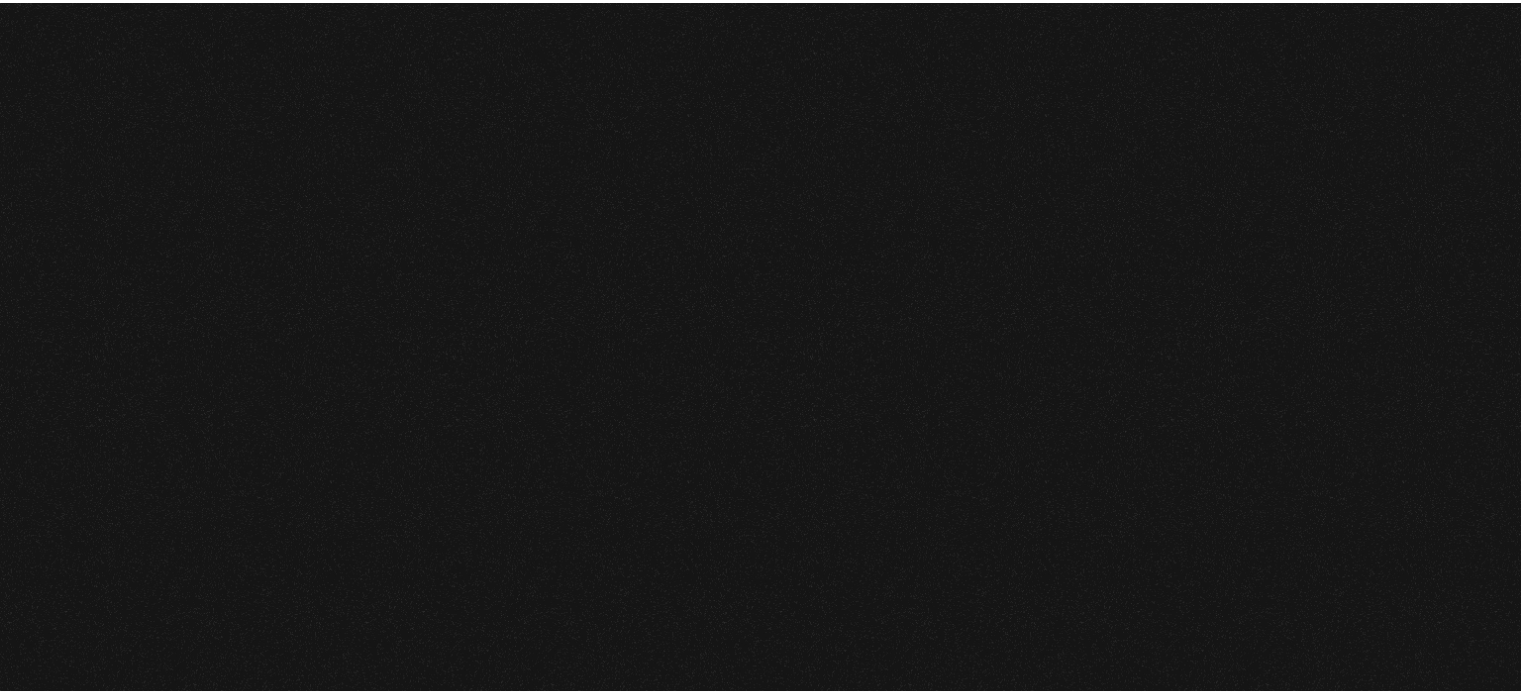 scroll, scrollTop: 0, scrollLeft: 0, axis: both 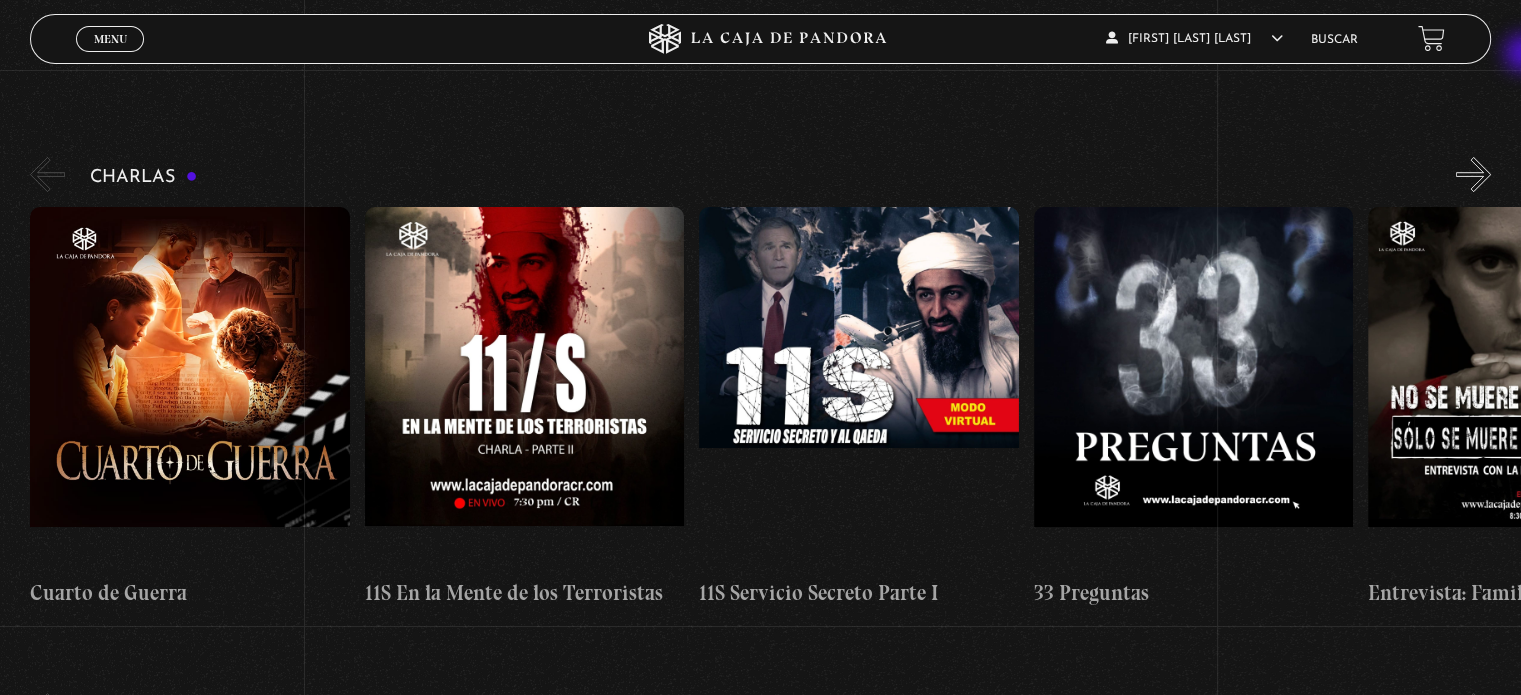 click on "ingresar  al sitio
Ver Video
Más Información
Solicitar
Por favor coloque su dispositivo en posición vertical para ver el sitio web.
Enid Arrieta Bonilla
En vivos
Pandora
Centinelas
Preguntas Frecuentes
Contacto / Soporte
¿Qué es Pandora Centinelas?
Tienda Pandora
Donaciones
Próximos Eventos
Configuración
Mi cuenta
Cancelación de suscripción
Salir
SÍguenos en:
Menu Cerrar
Enid Arrieta Bonilla
En vivos
Pandora" at bounding box center (760, 4548) 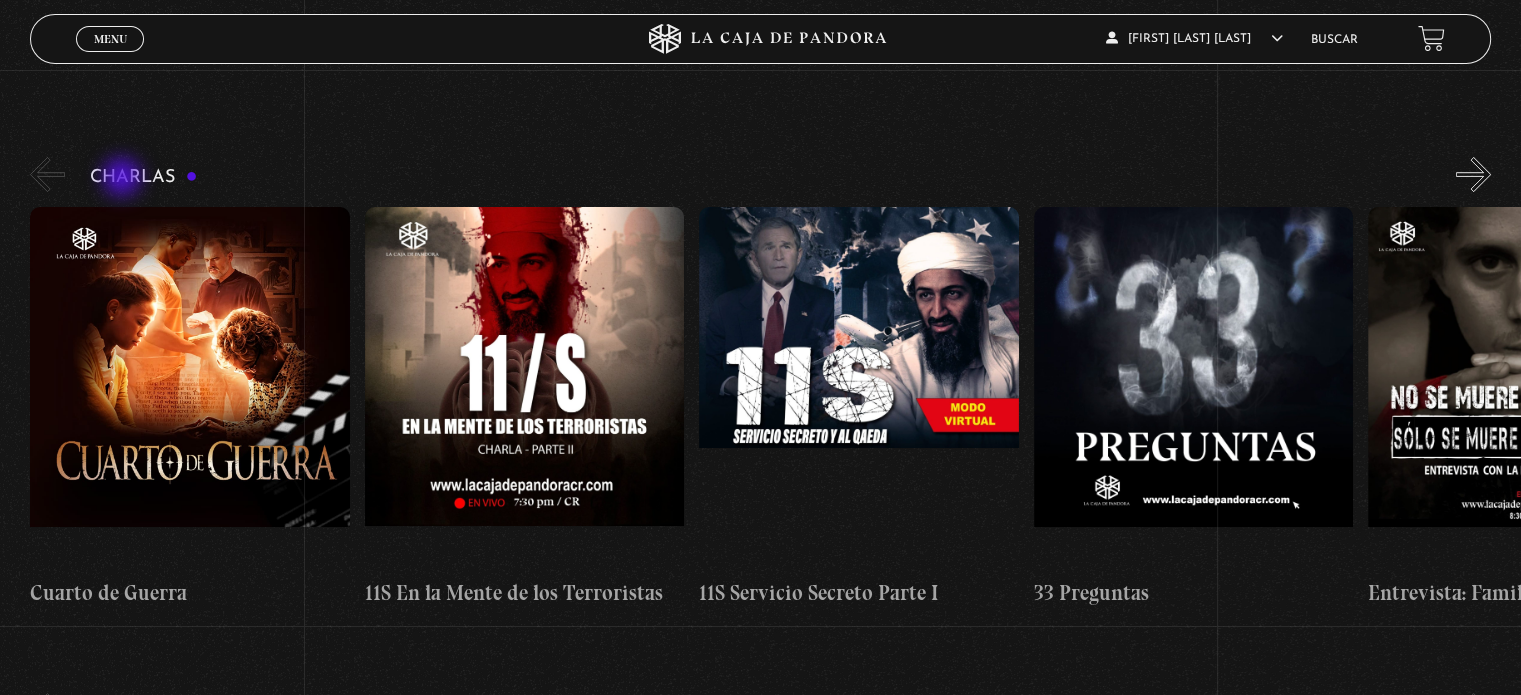 click on "Charlas" at bounding box center (143, 177) 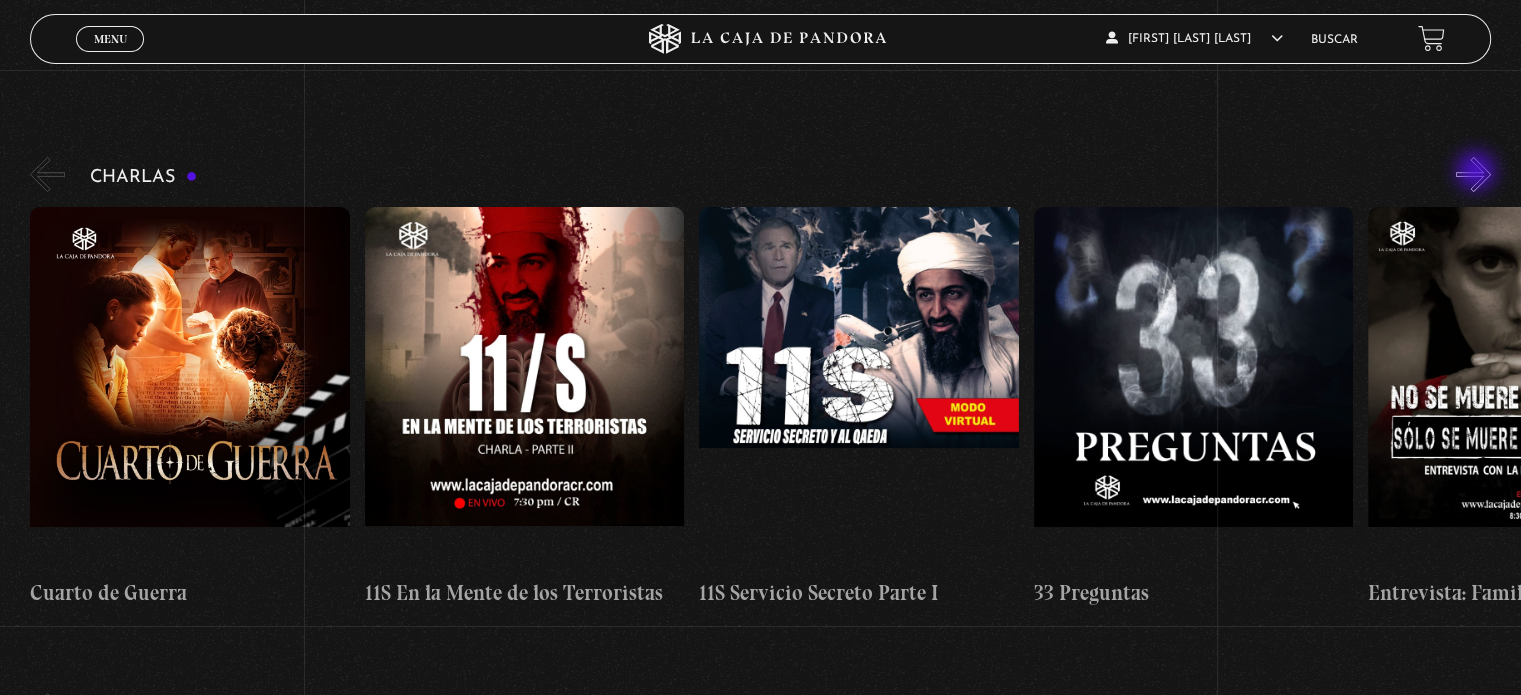 click on "»" at bounding box center [1473, 174] 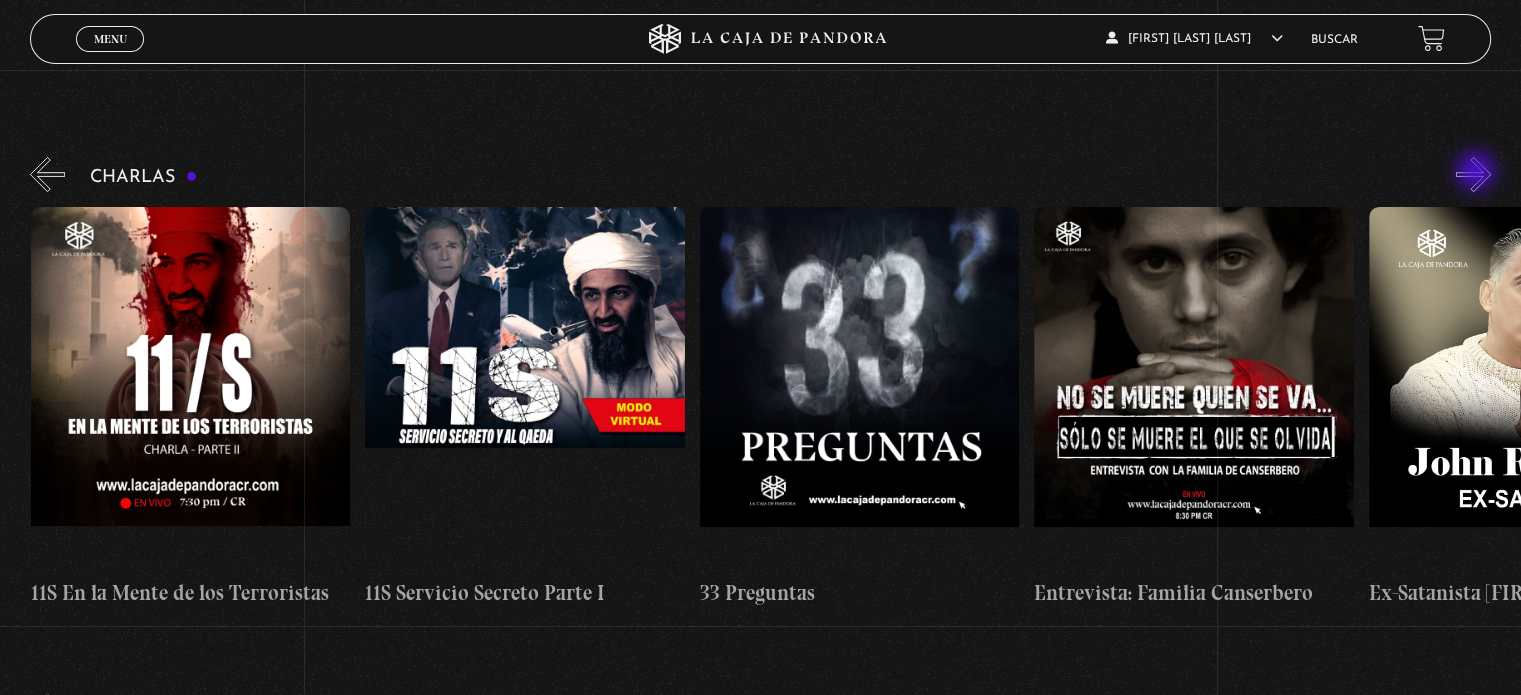 click on "»" at bounding box center (1473, 174) 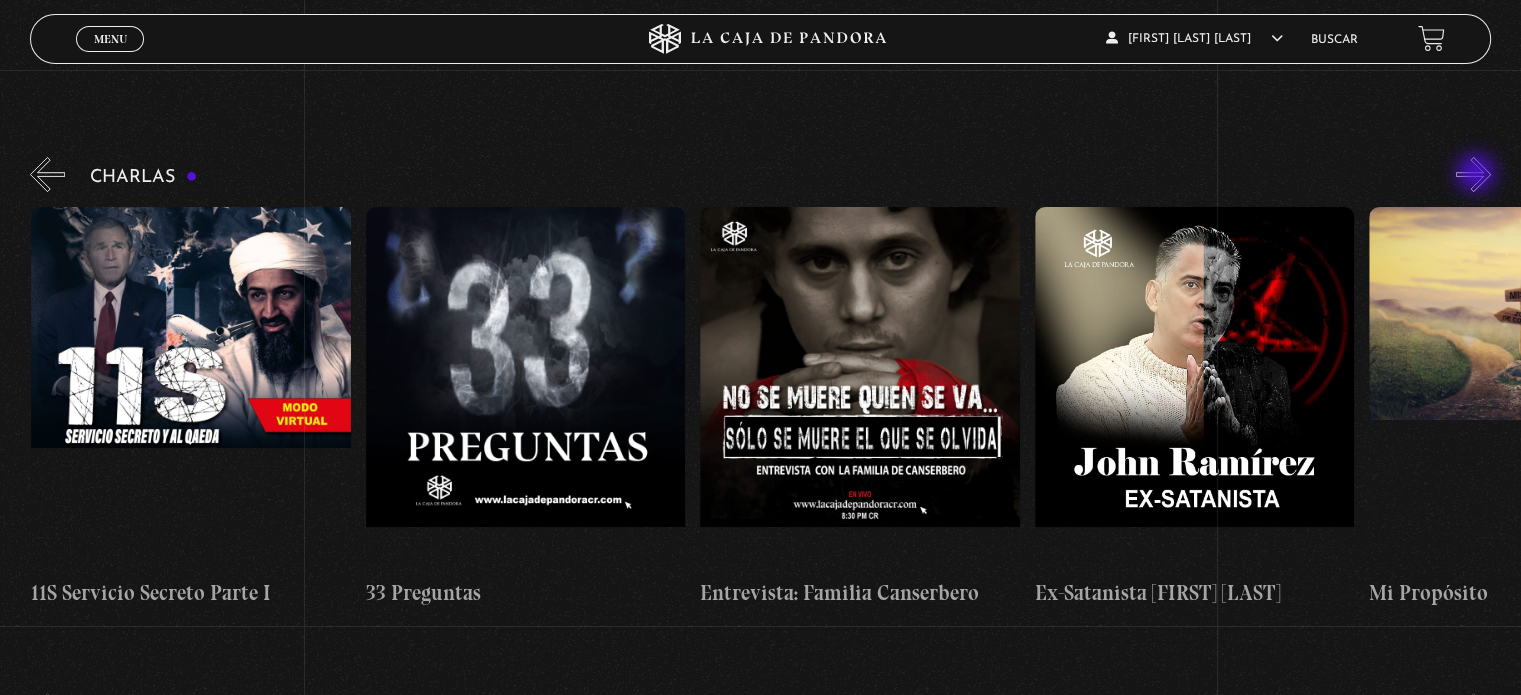 click on "»" at bounding box center (1473, 174) 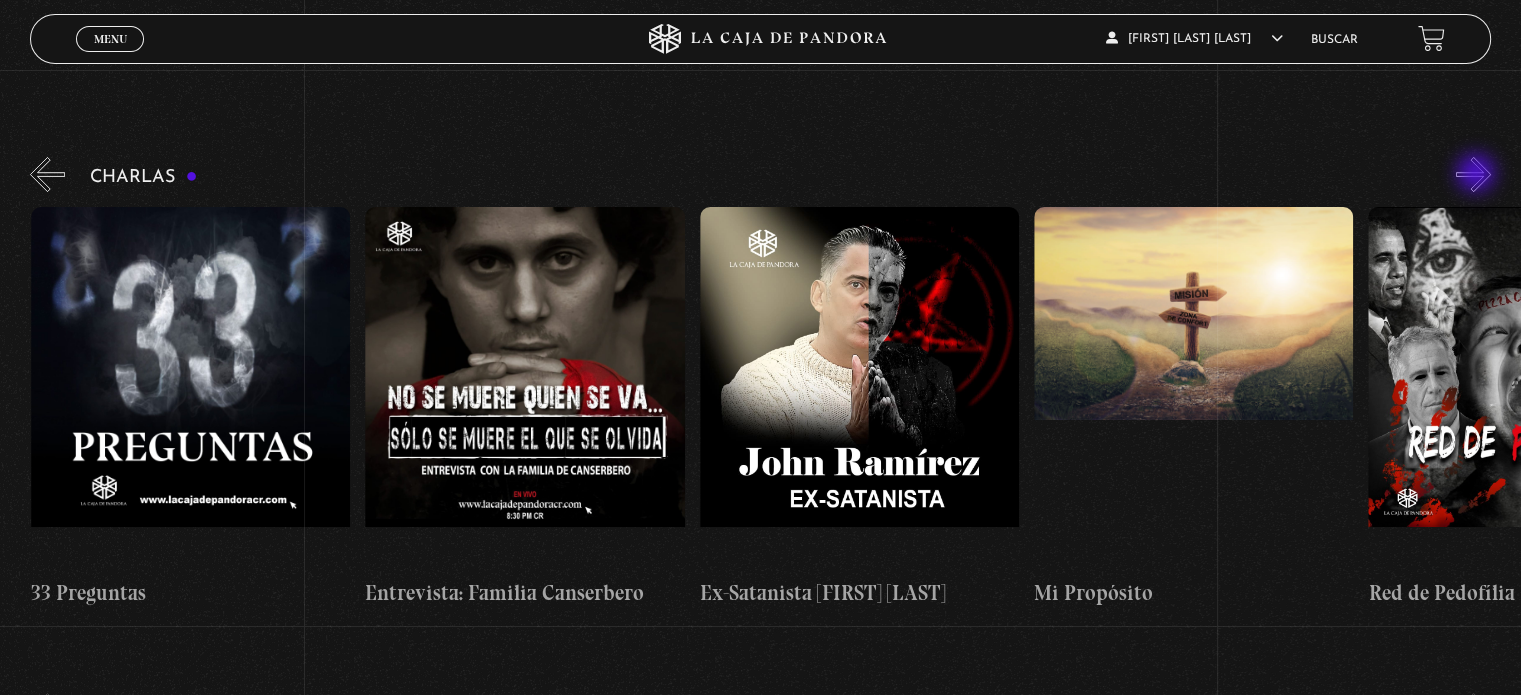 click on "»" at bounding box center (1473, 174) 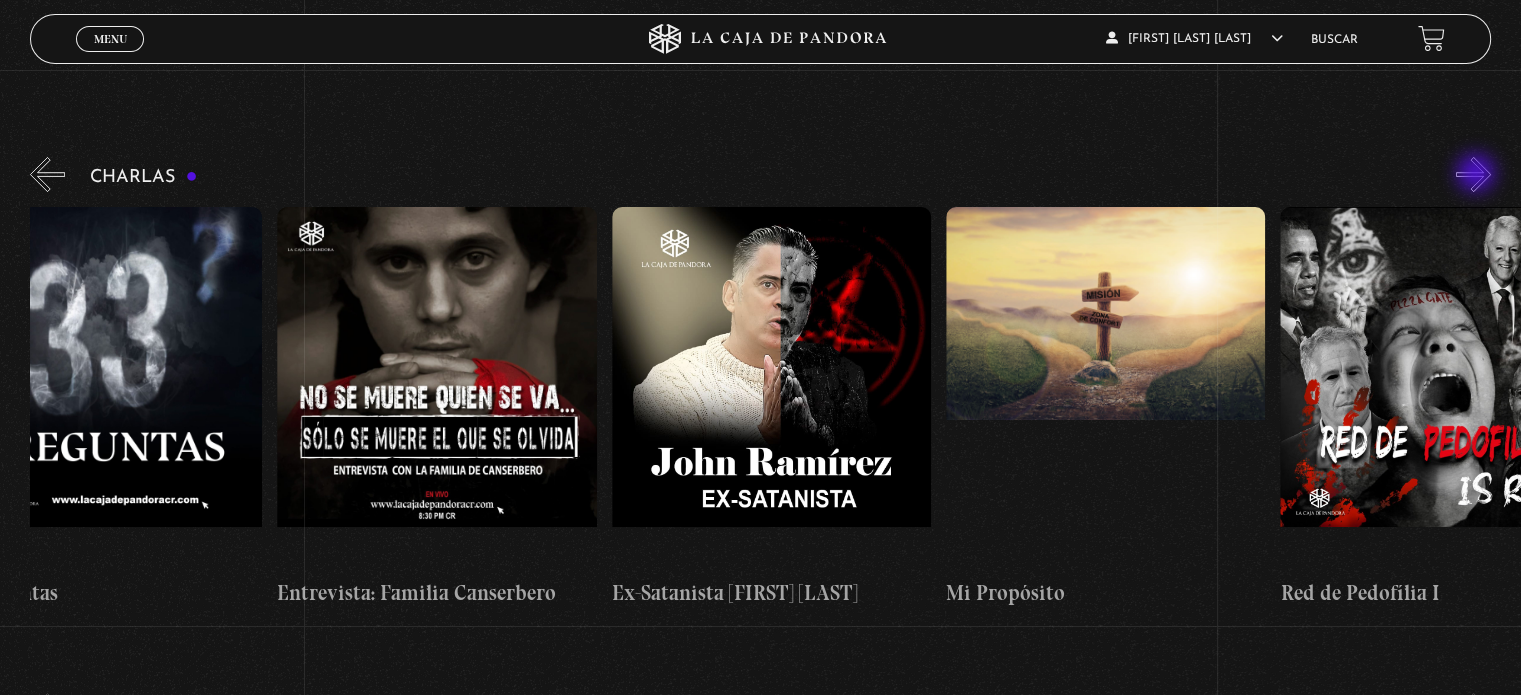 scroll, scrollTop: 0, scrollLeft: 1169, axis: horizontal 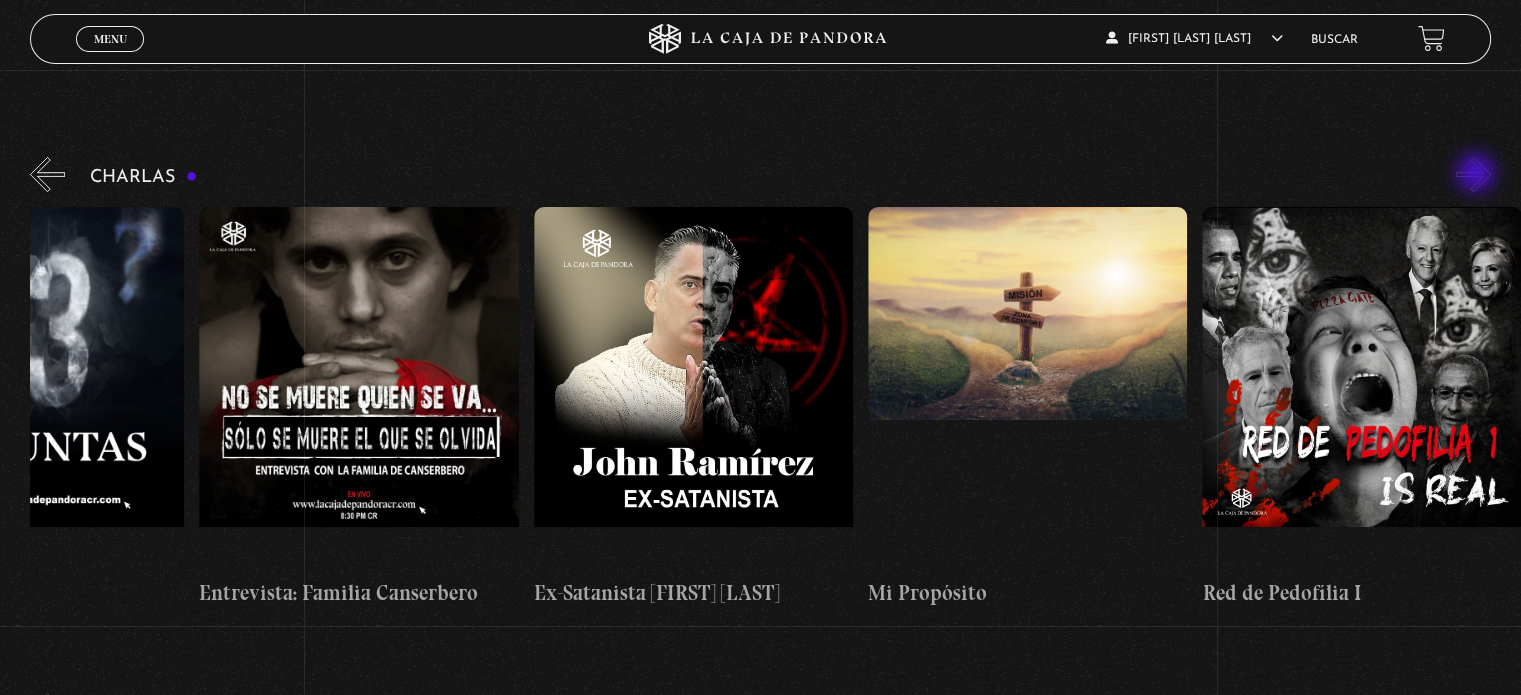 click on "»" at bounding box center (1473, 174) 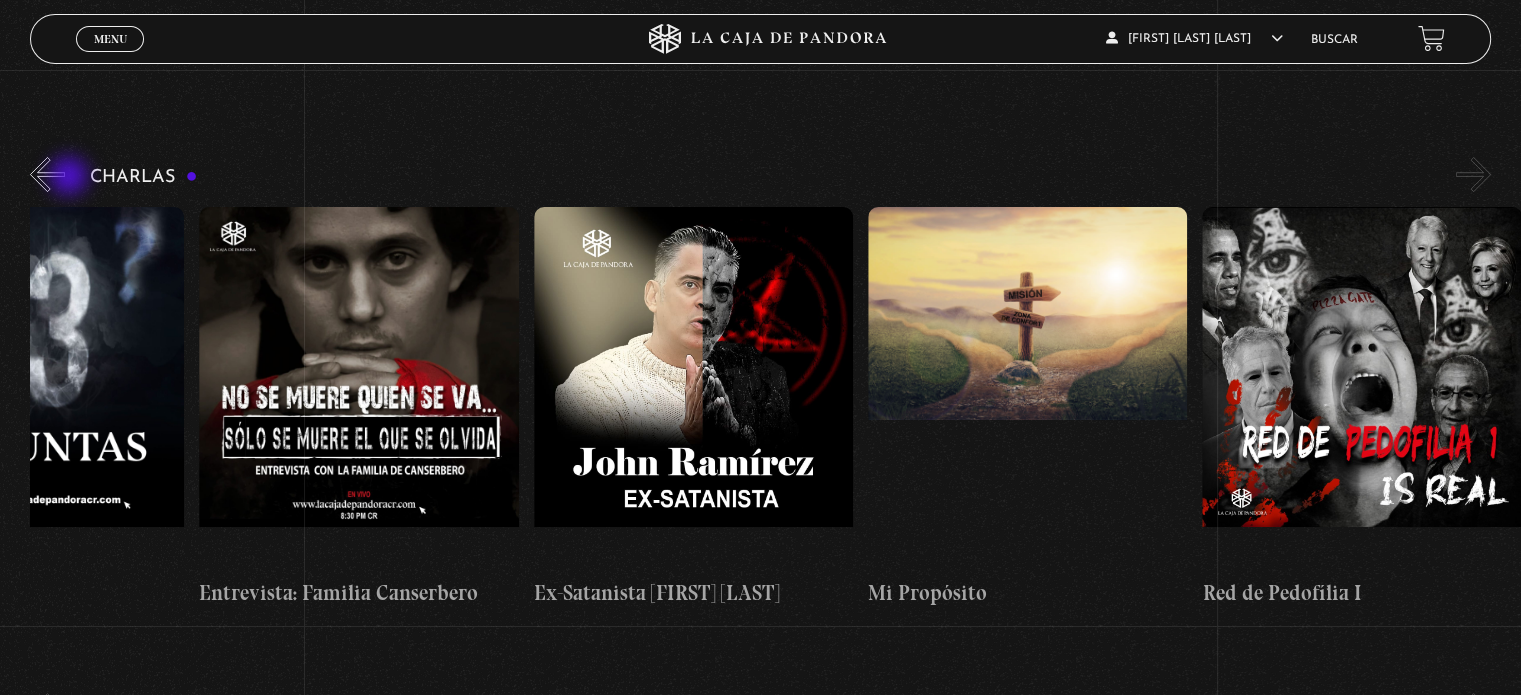 click on "Charlas
Cuarto de Guerra
11S En la Mente de los Terroristas
11S Servicio Secreto Parte I
« »" at bounding box center [775, 381] 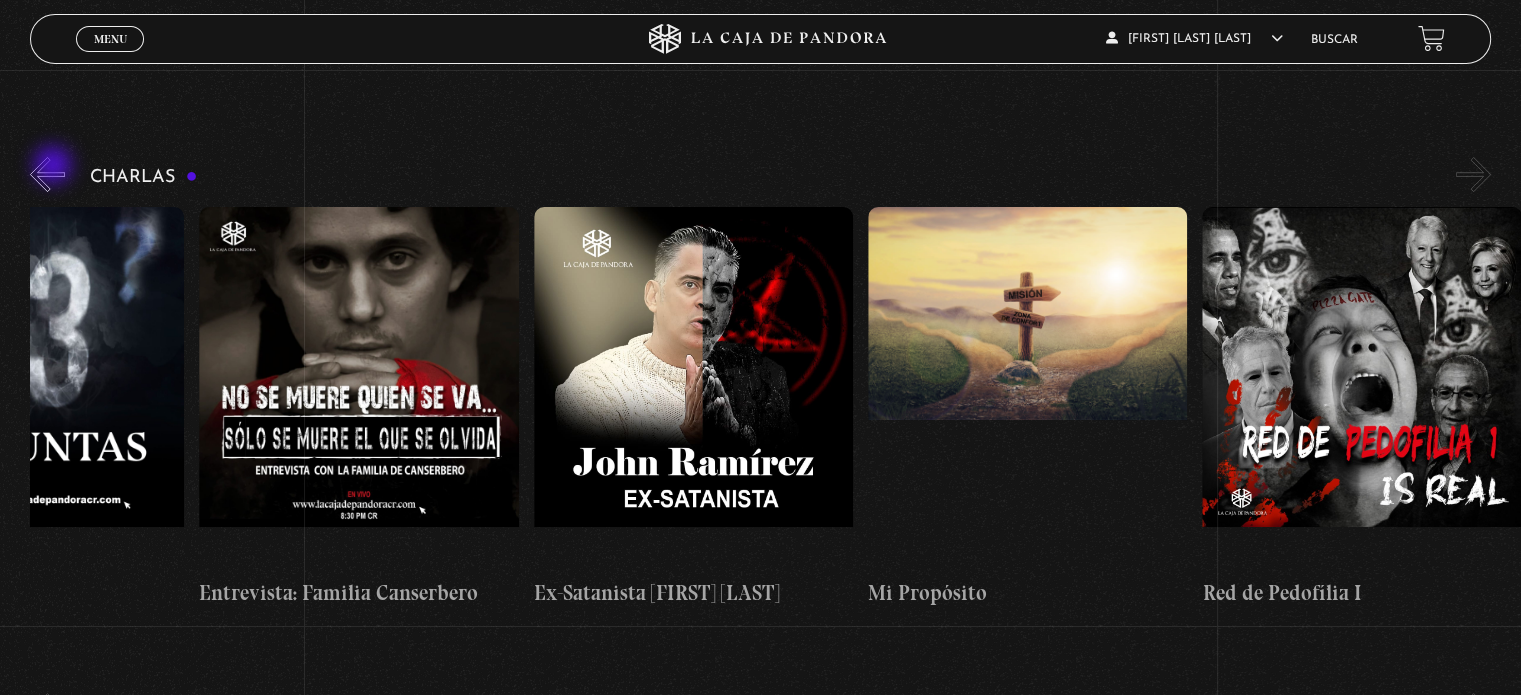 click on "«" at bounding box center (47, 174) 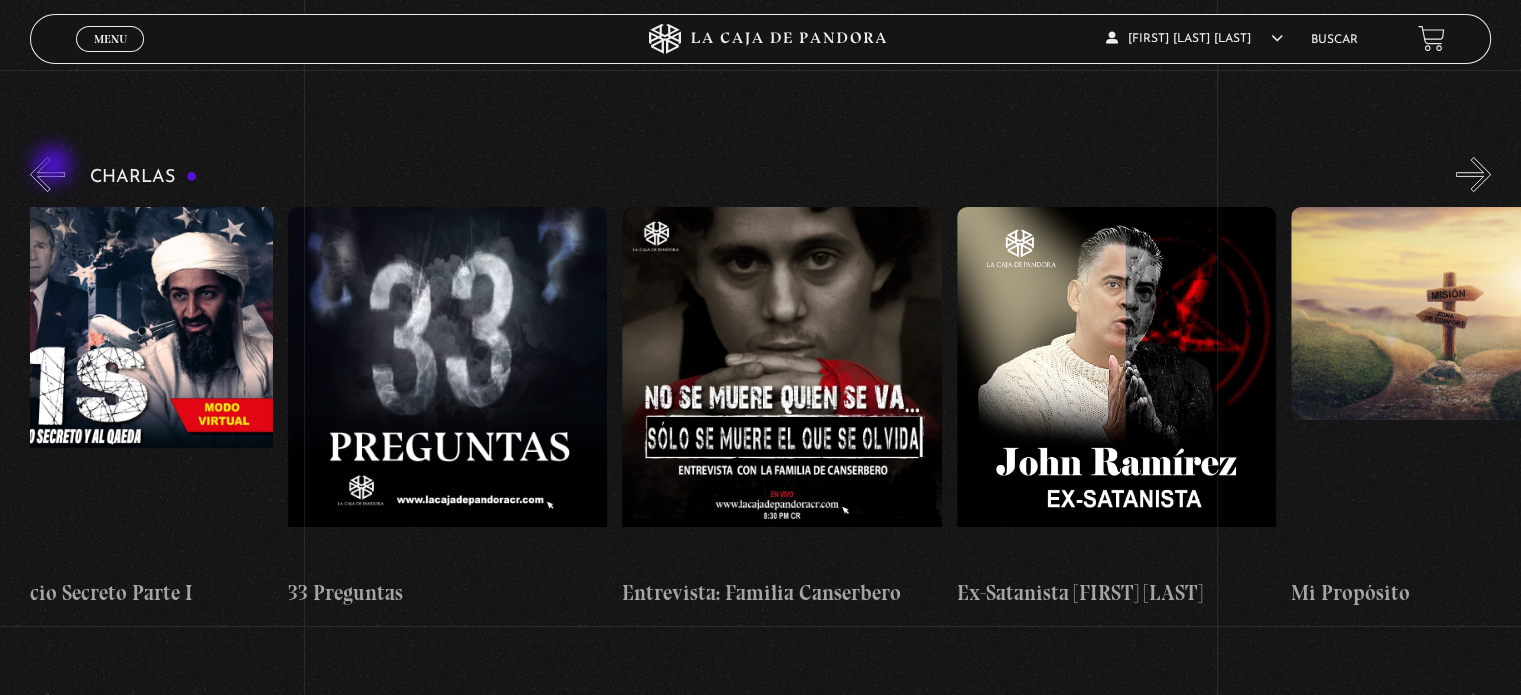 click on "«" at bounding box center [47, 174] 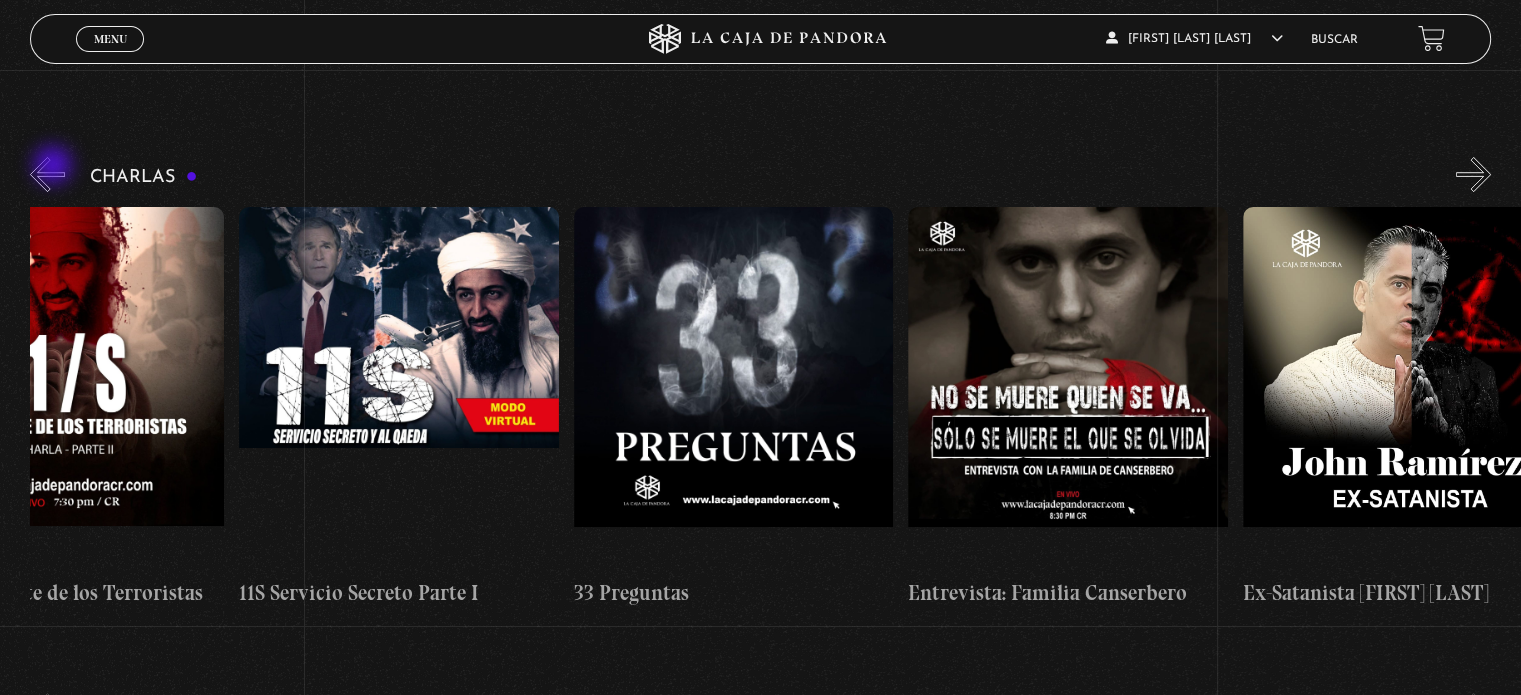 click on "«" at bounding box center (47, 174) 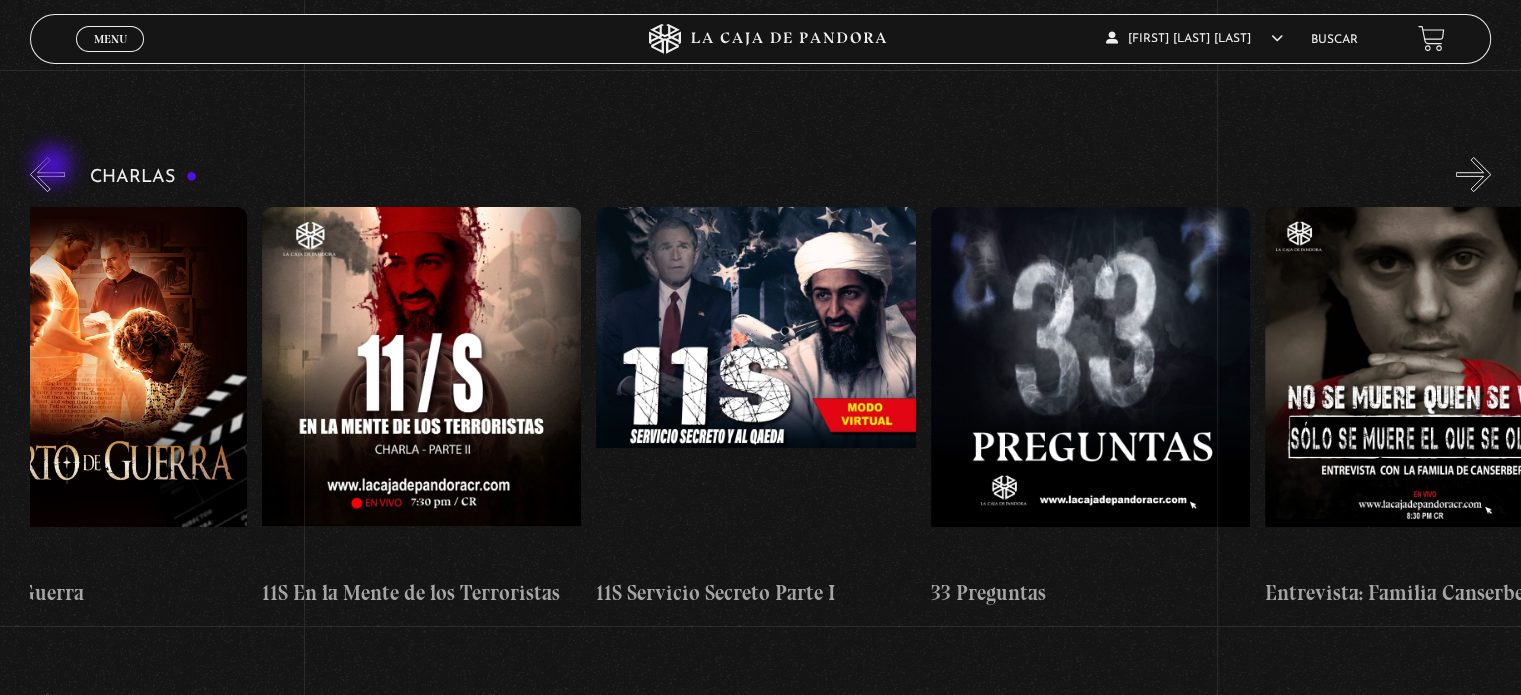 scroll, scrollTop: 0, scrollLeft: 0, axis: both 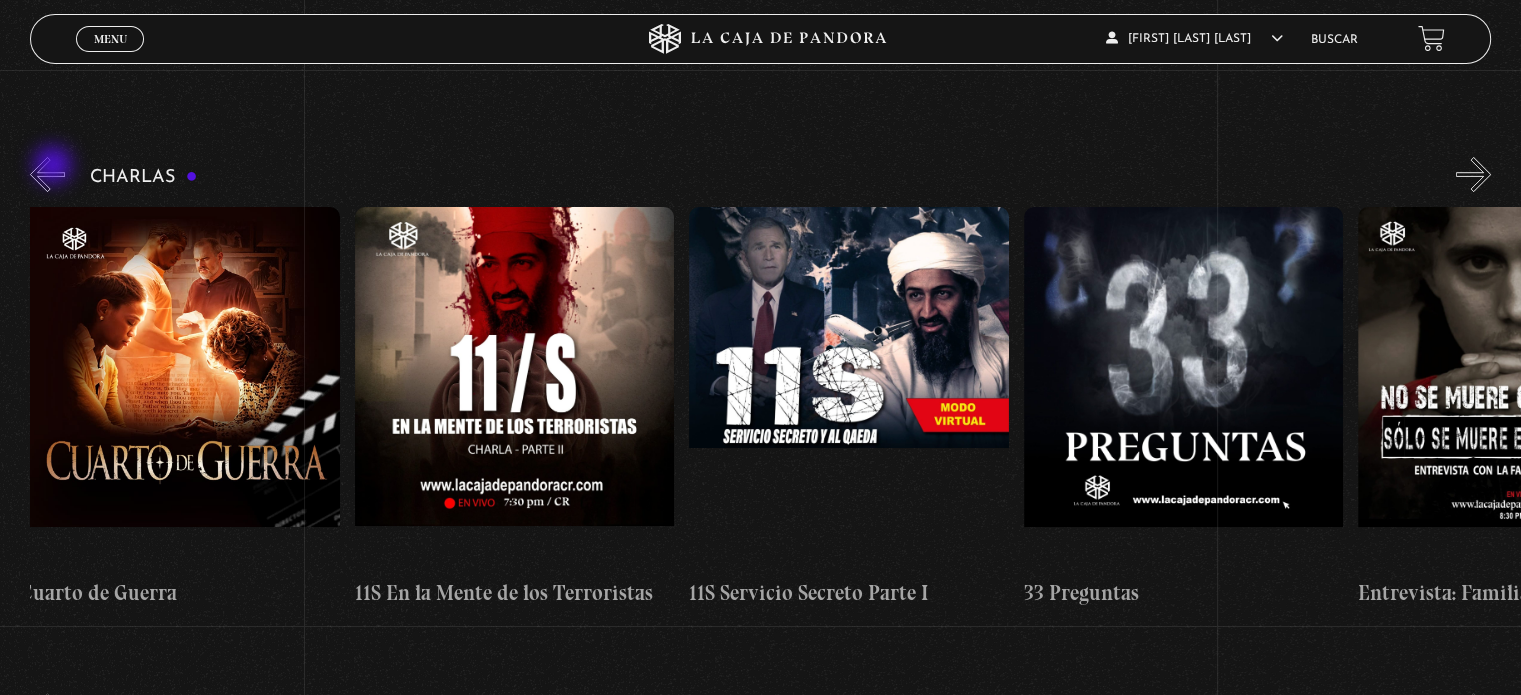 click on "«" at bounding box center [47, 174] 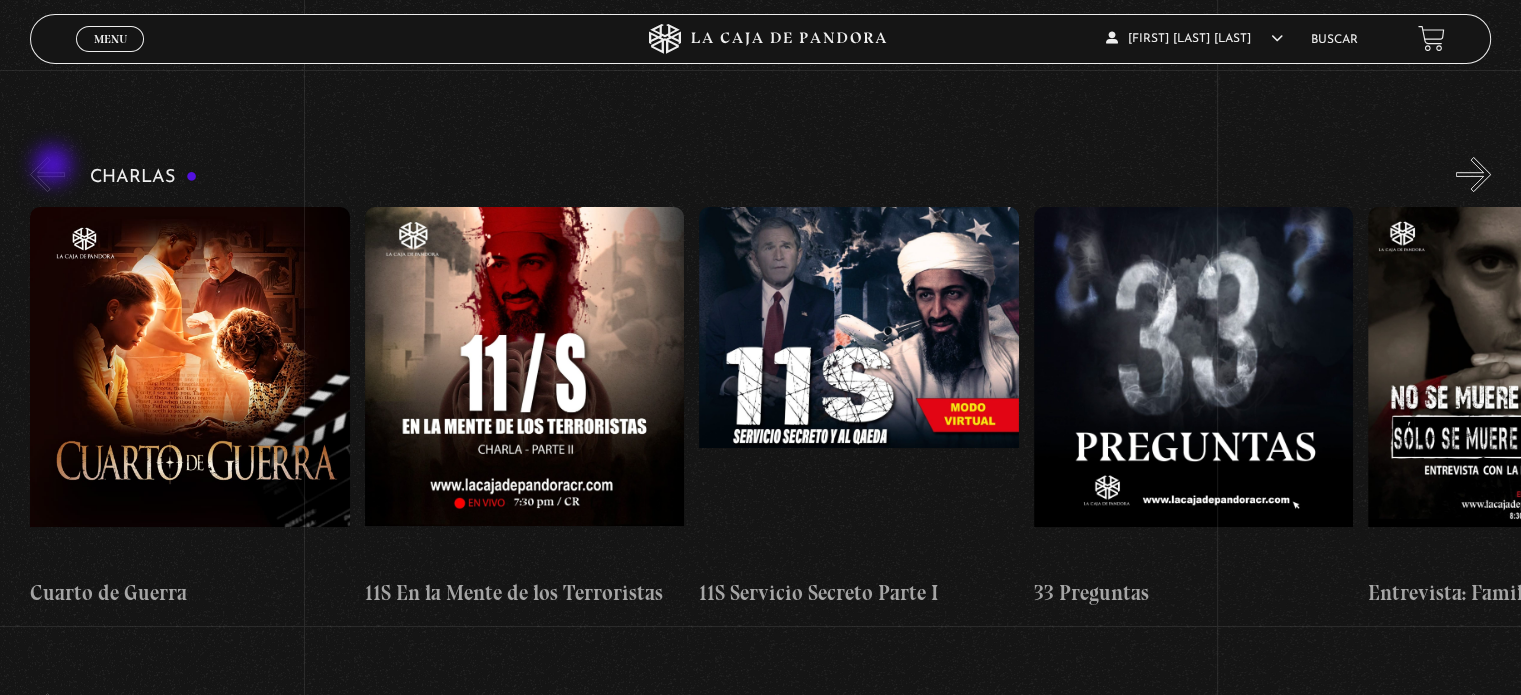 click on "«" at bounding box center [47, 174] 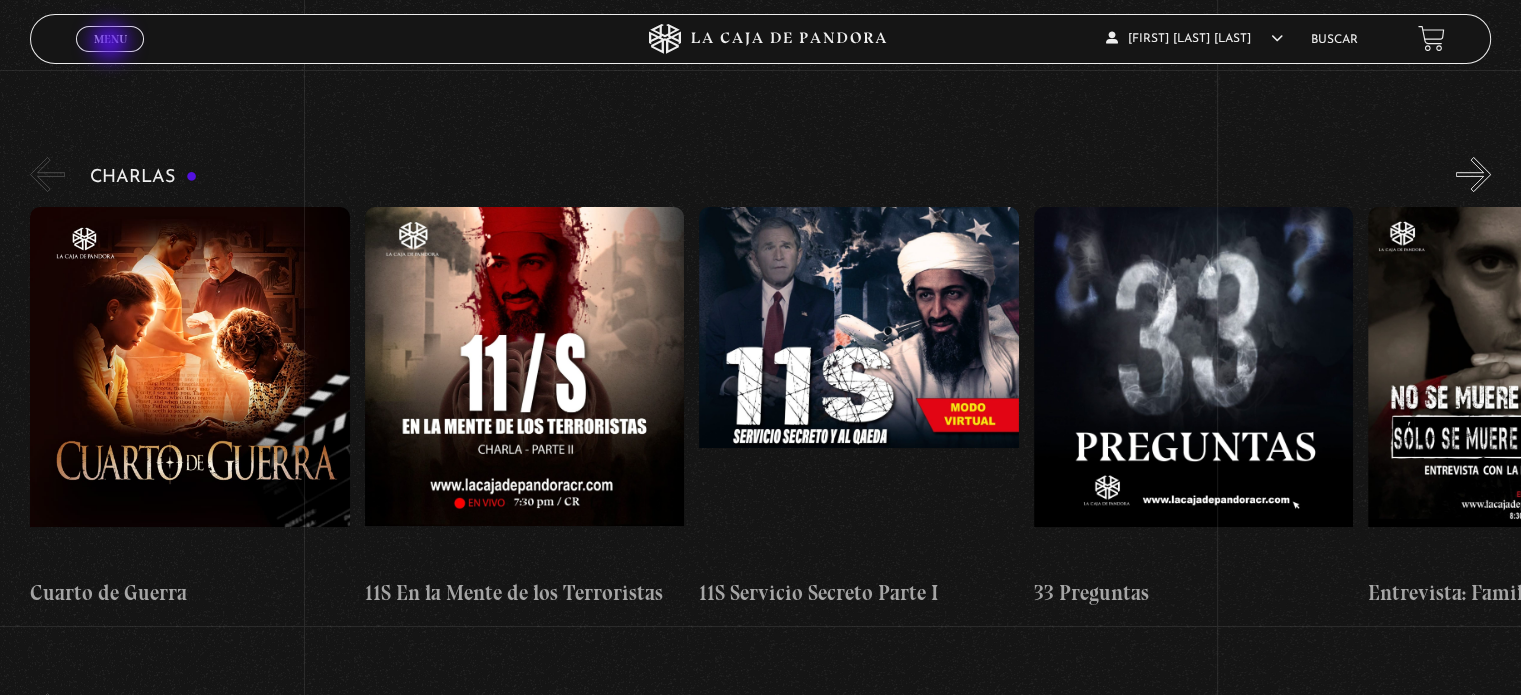 click on "Menu" at bounding box center (110, 39) 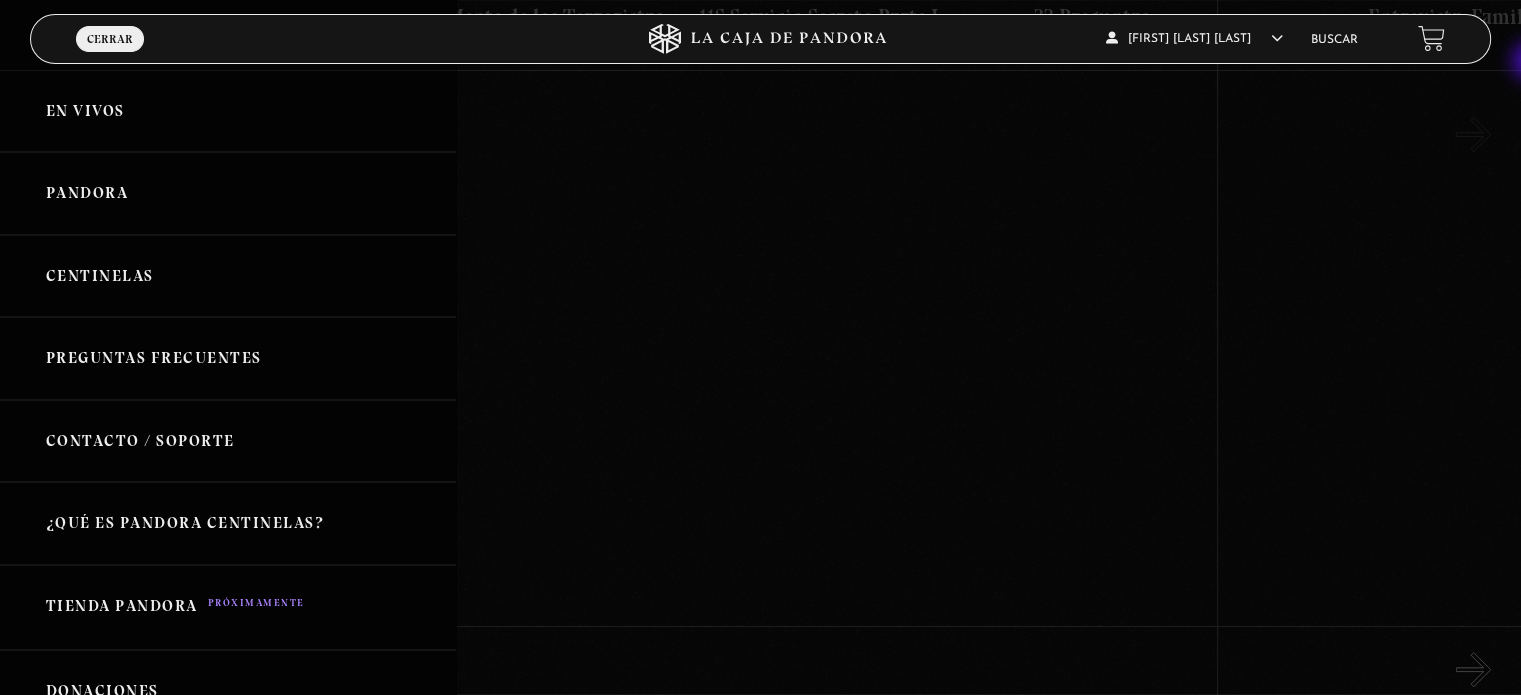 scroll, scrollTop: 860, scrollLeft: 0, axis: vertical 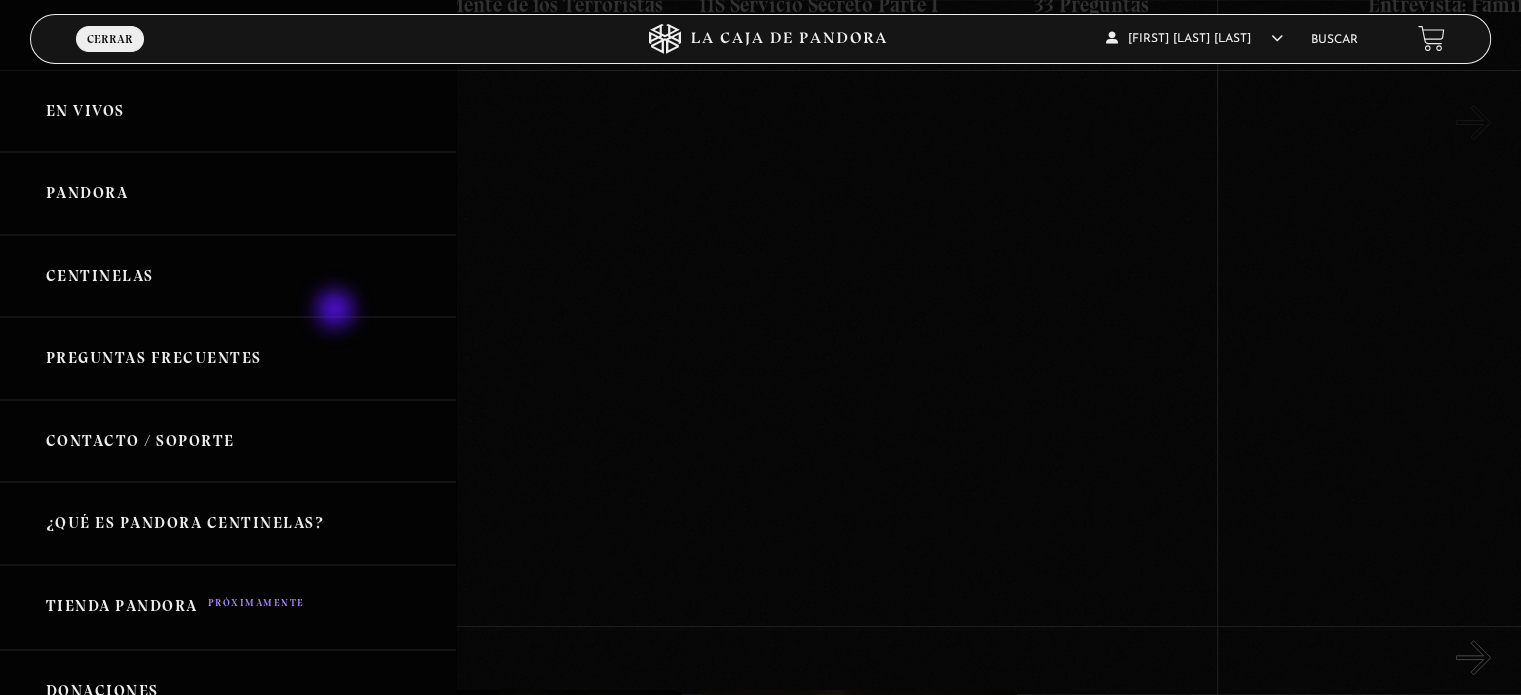 drag, startPoint x: 347, startPoint y: 156, endPoint x: 328, endPoint y: 353, distance: 197.91412 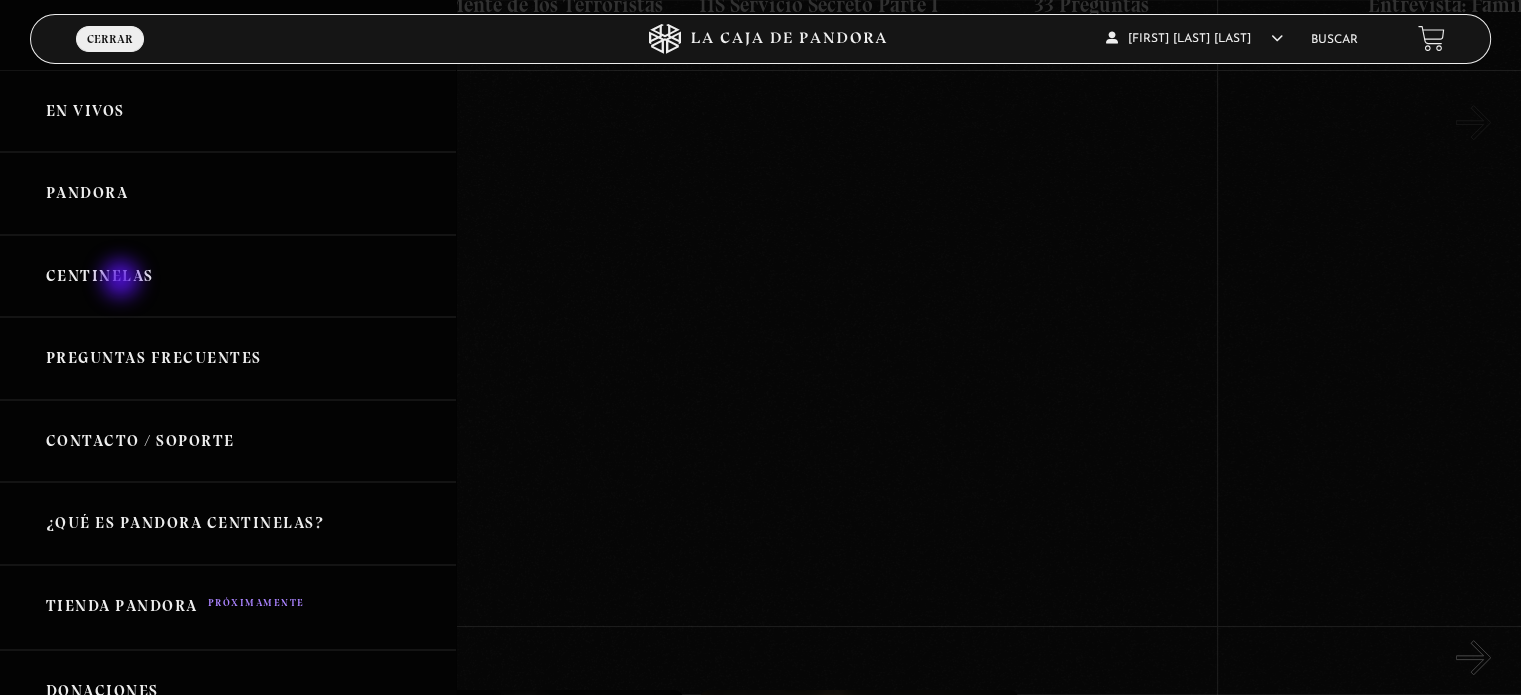 click on "Centinelas" at bounding box center [228, 276] 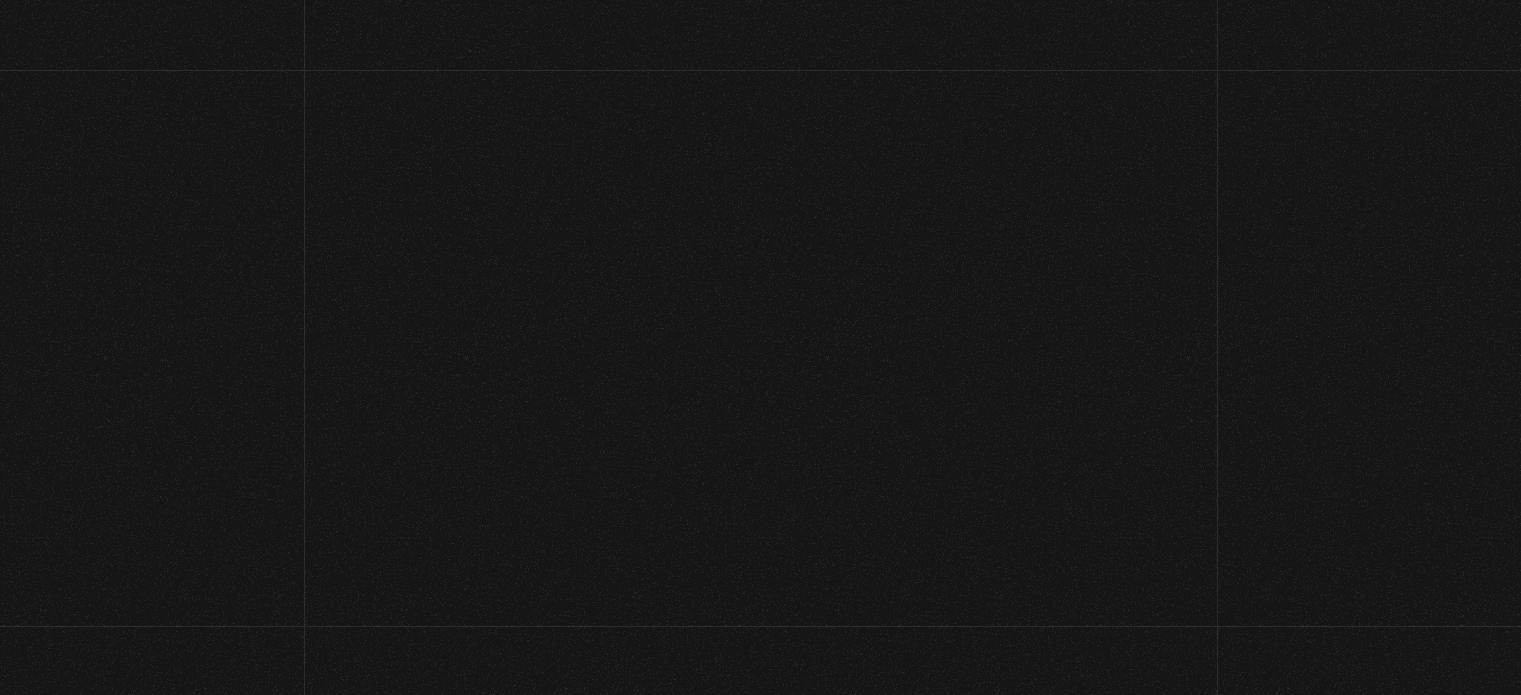 scroll, scrollTop: 0, scrollLeft: 0, axis: both 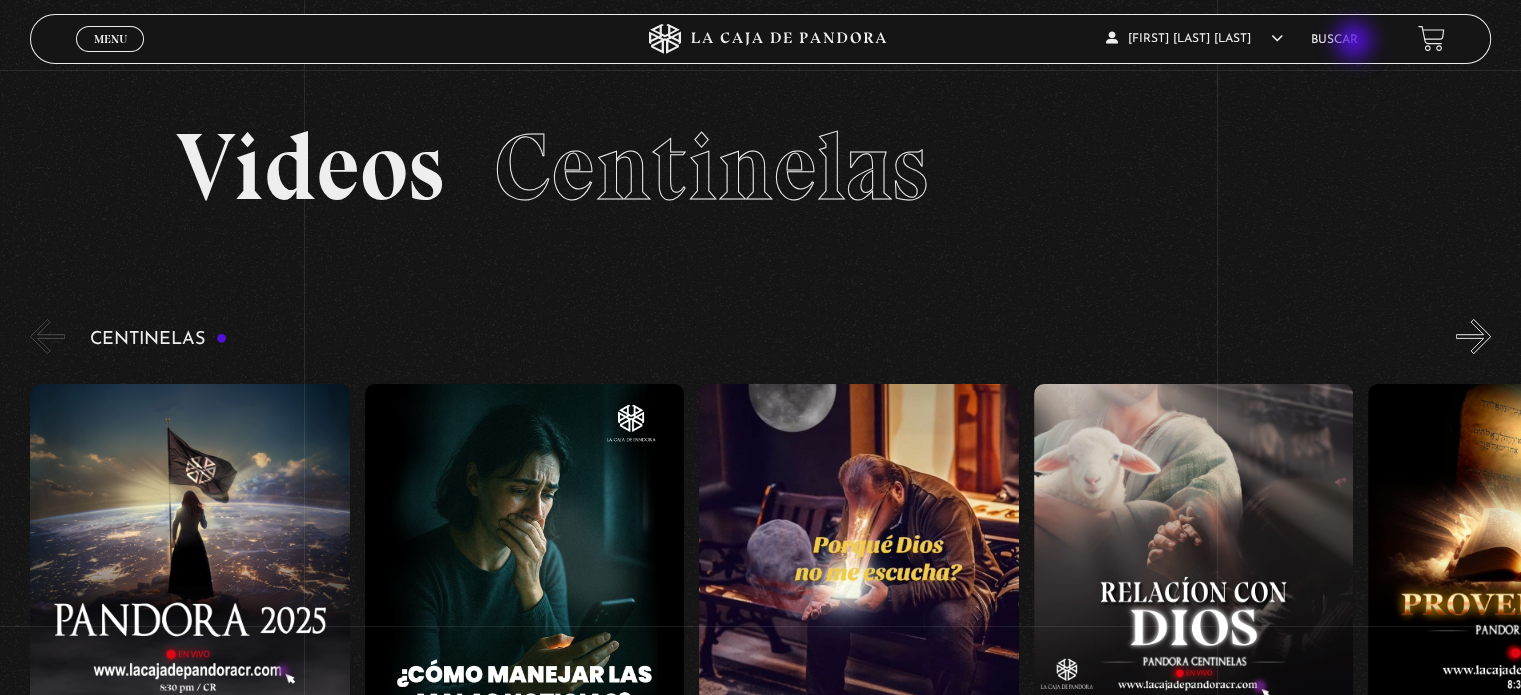 click on "Buscar" at bounding box center (1334, 40) 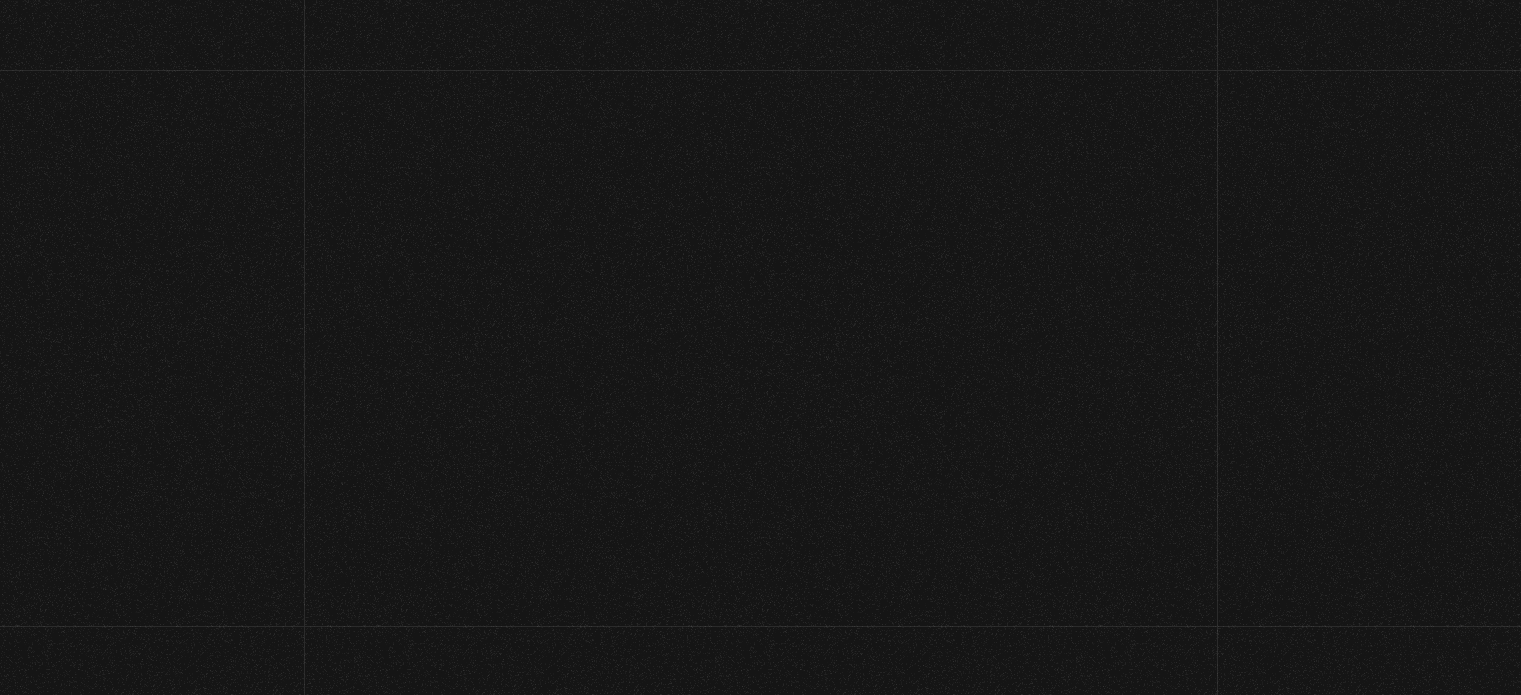 scroll, scrollTop: 0, scrollLeft: 0, axis: both 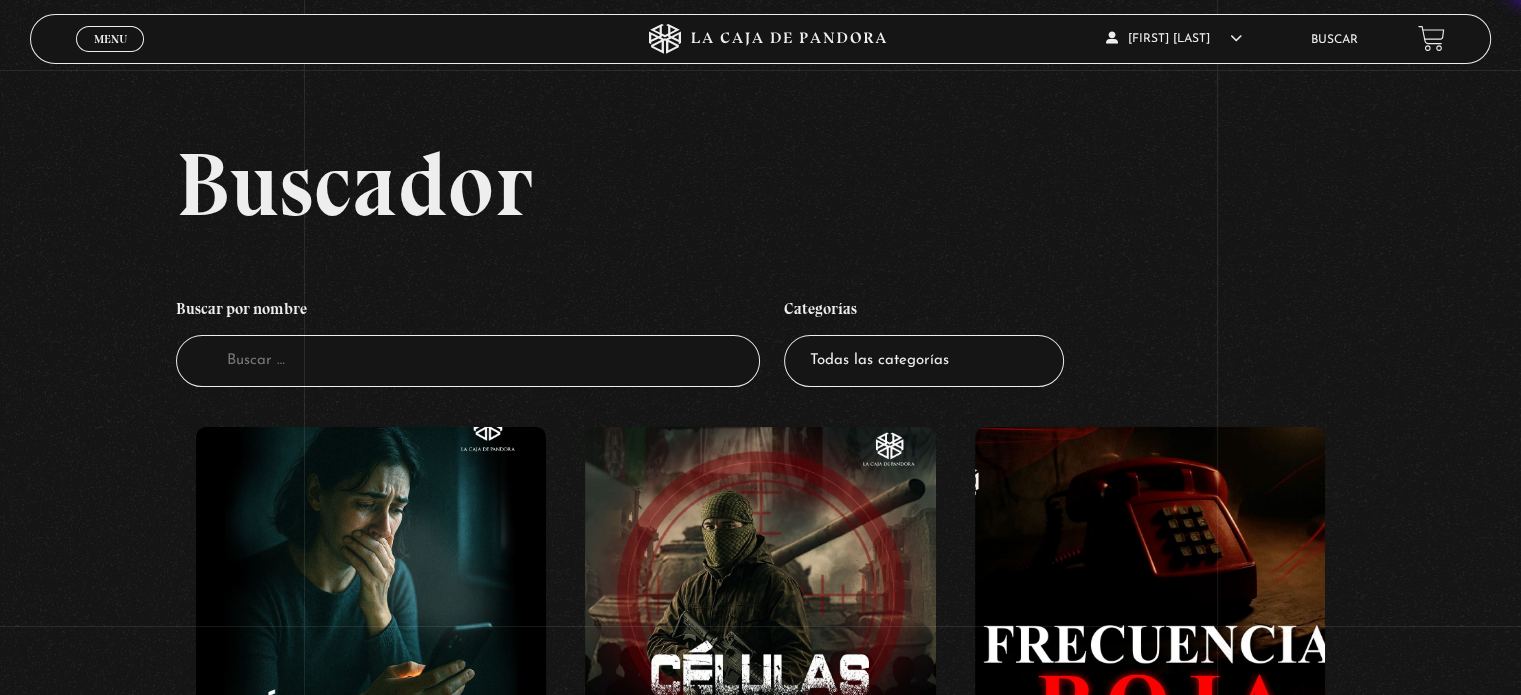 drag, startPoint x: 1523, startPoint y: 25, endPoint x: 1530, endPoint y: -14, distance: 39.623226 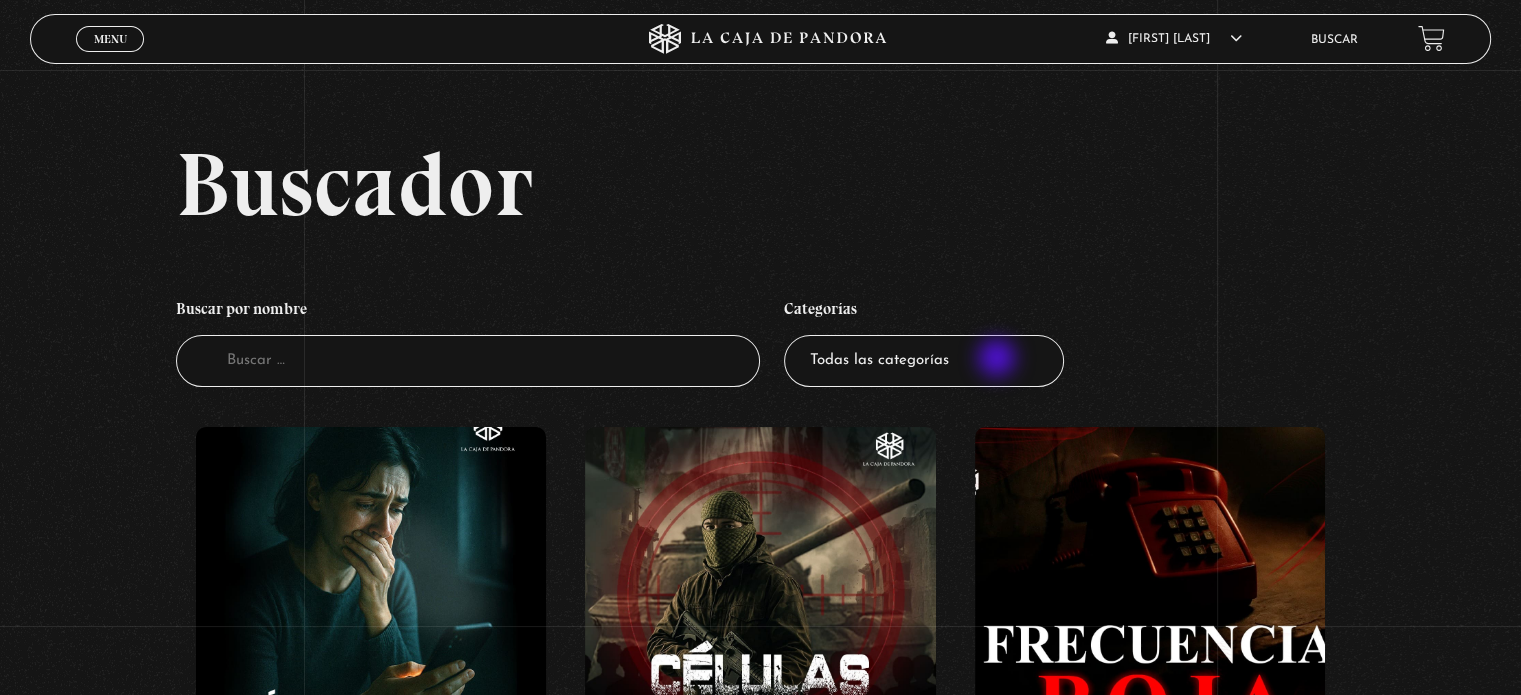 click on "Todas las categorías
11:11 Humanitario  (1)
Amo los Lunes  (2)
Análisis de series y películas  (22)
Asesinos Seriales  (2)
Centinelas  (113)
Charlas  (8)
Entrevistas  (7)
Hacktivismo  (5)
Mercado  (1)
Mundo Espiritual  (20)
Nuevo Orden Mundial NWO  (80)
Pandora Bio  (24)
Pandora Prepper  (23)
Pandora Tour  (3)
Paranormal  (11)
Pastelería  (1)
Peligros en la web  (4)
Regulares  (1)
Teorías de Conspiración  (7)" at bounding box center (924, 361) 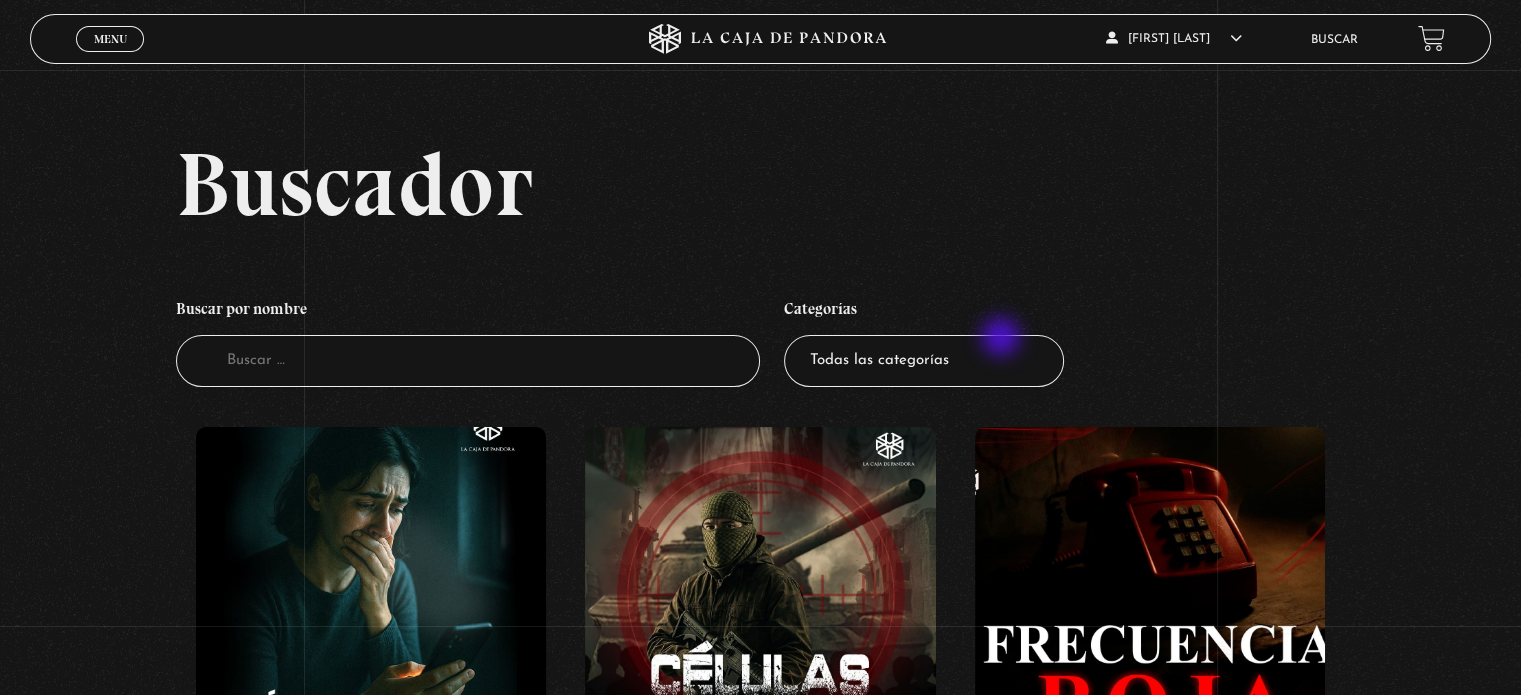 select on "charlas" 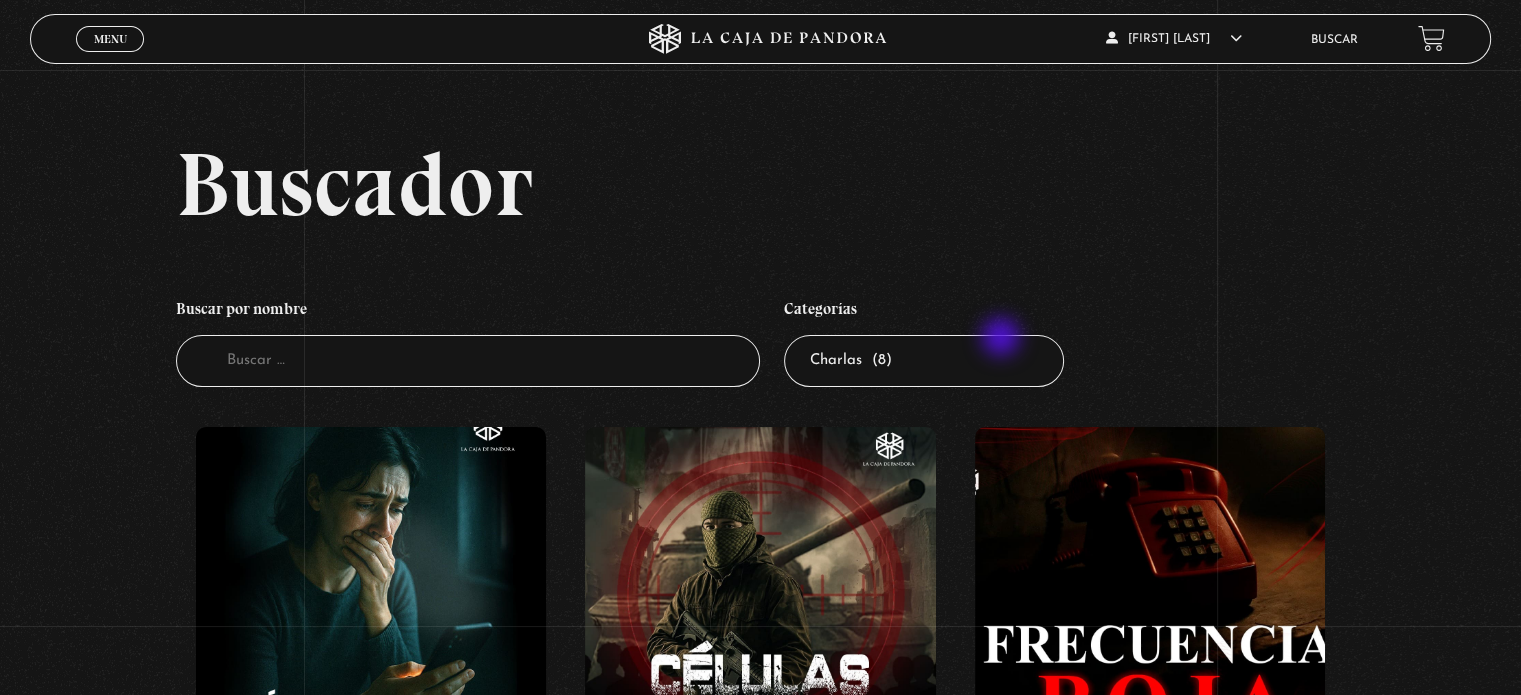 click on "Todas las categorías
11:11 Humanitario  (1)
Amo los Lunes  (2)
Análisis de series y películas  (22)
Asesinos Seriales  (2)
Centinelas  (113)
Charlas  (8)
Entrevistas  (7)
Hacktivismo  (5)
Mercado  (1)
Mundo Espiritual  (20)
Nuevo Orden Mundial NWO  (80)
Pandora Bio  (24)
Pandora Prepper  (23)
Pandora Tour  (3)
Paranormal  (11)
Pastelería  (1)
Peligros en la web  (4)
Regulares  (1)
Teorías de Conspiración  (7)" at bounding box center [924, 361] 